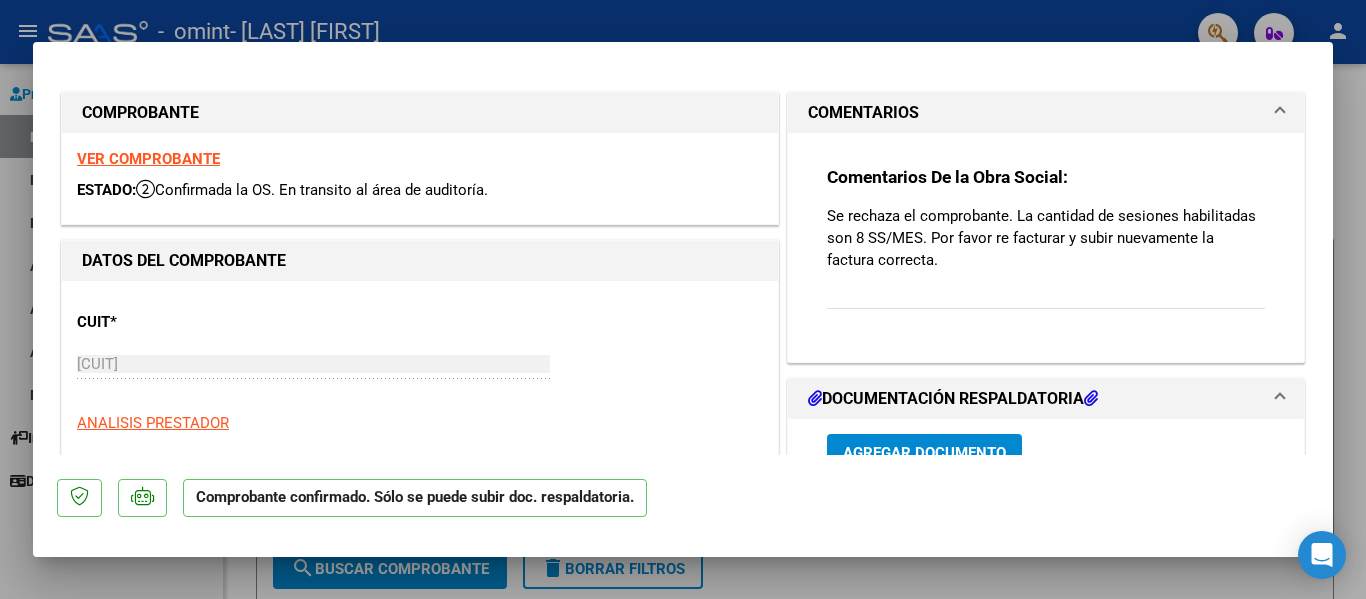 scroll, scrollTop: 0, scrollLeft: 0, axis: both 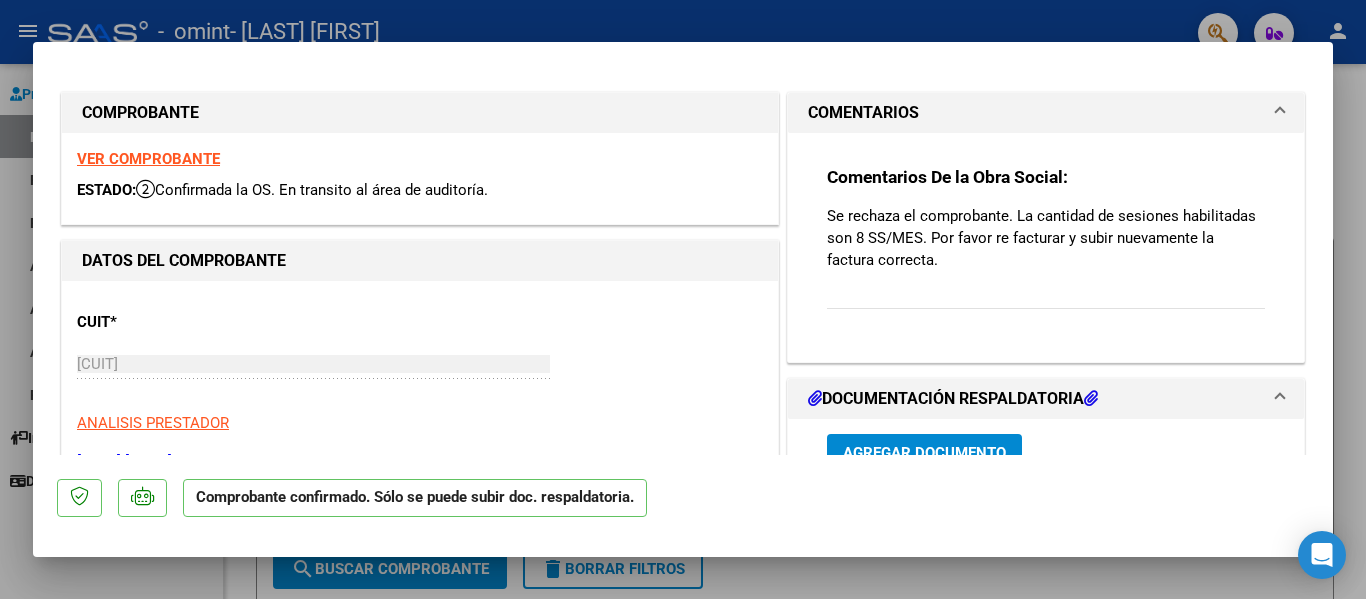 click at bounding box center [683, 299] 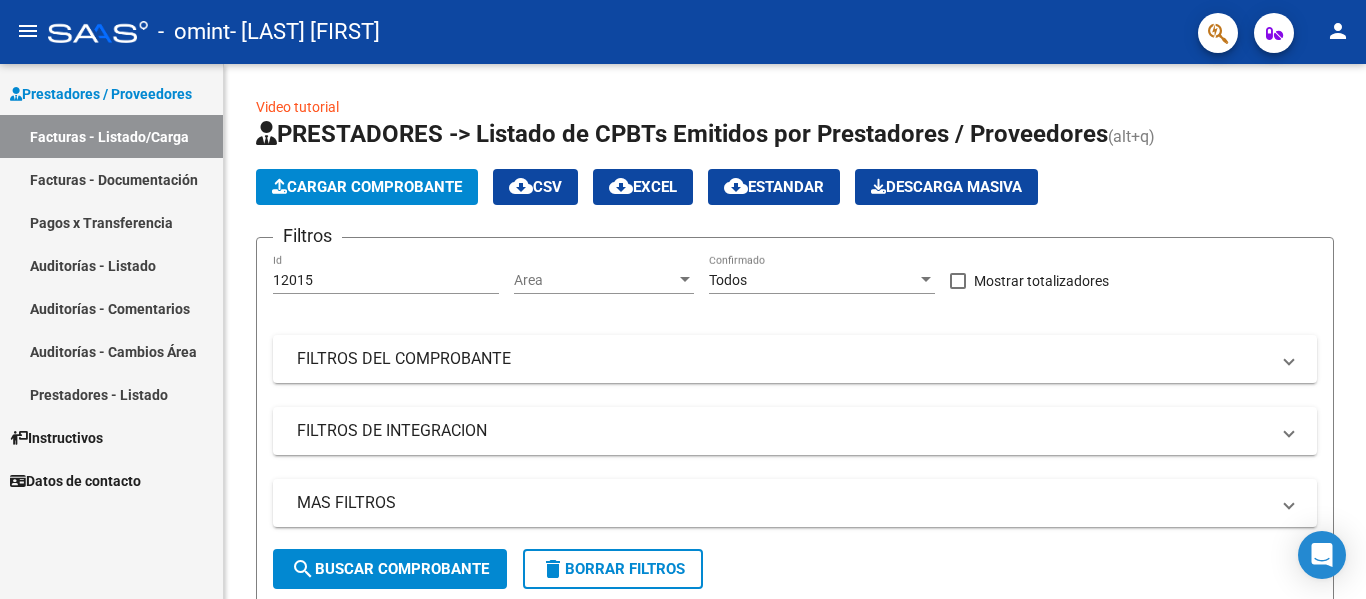 click on "Facturas - Listado/Carga" at bounding box center [111, 136] 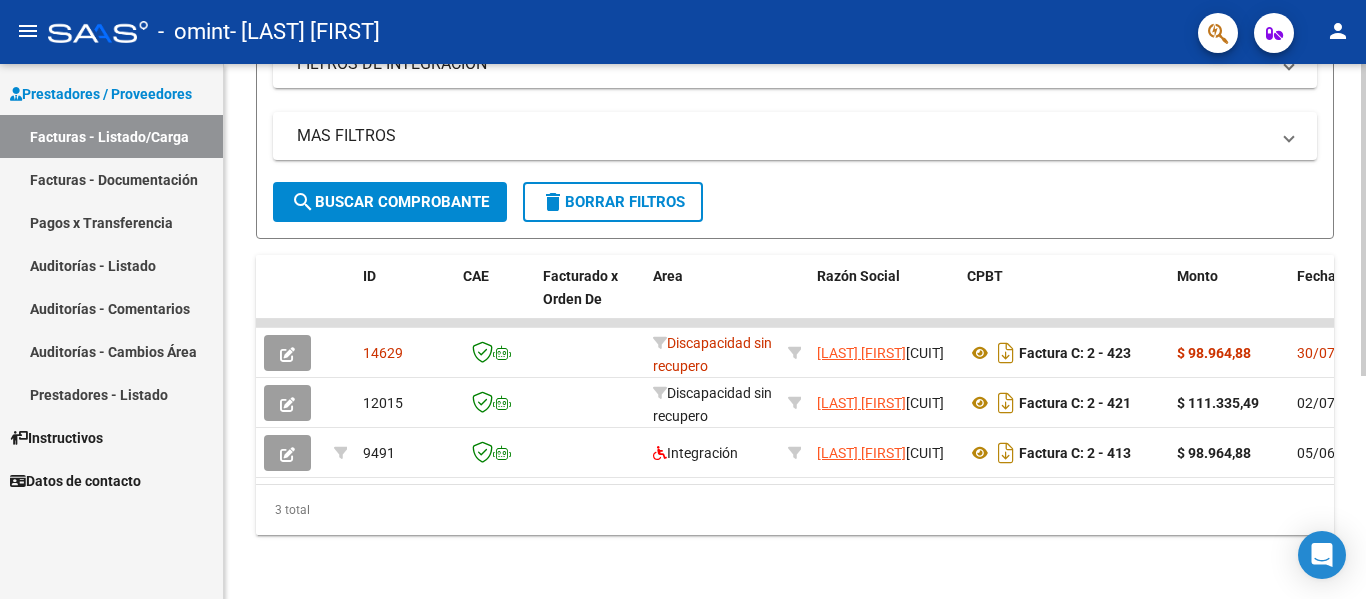 scroll, scrollTop: 383, scrollLeft: 0, axis: vertical 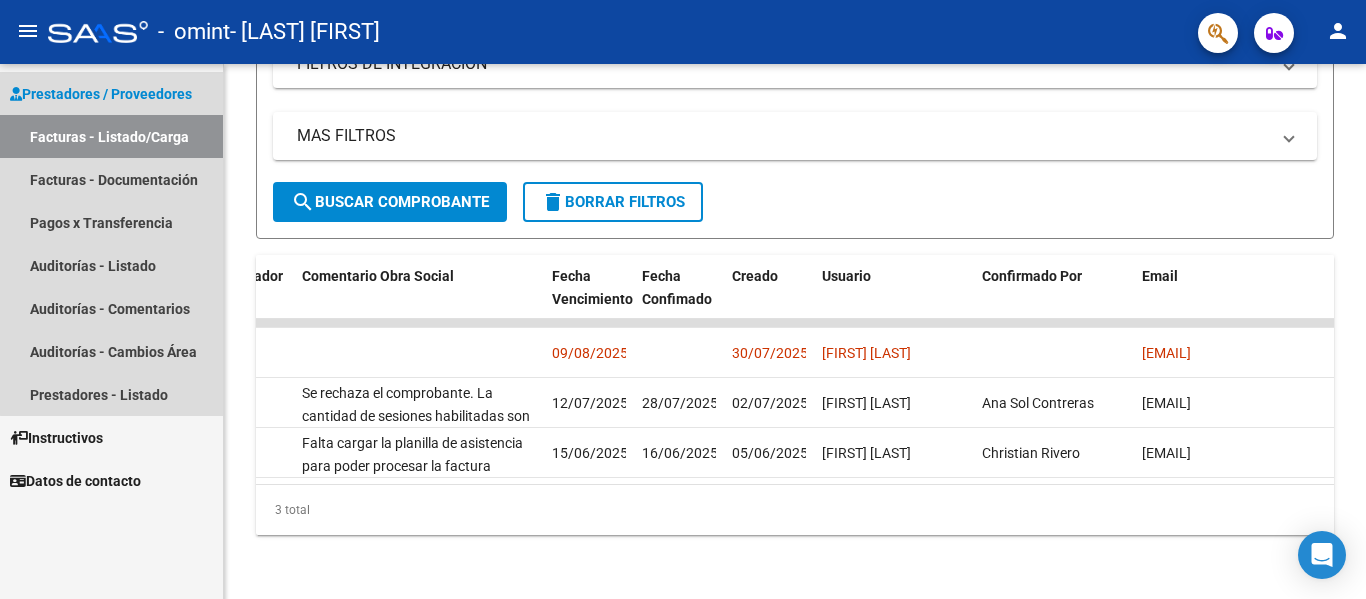 click on "Facturas - Listado/Carga" at bounding box center (111, 136) 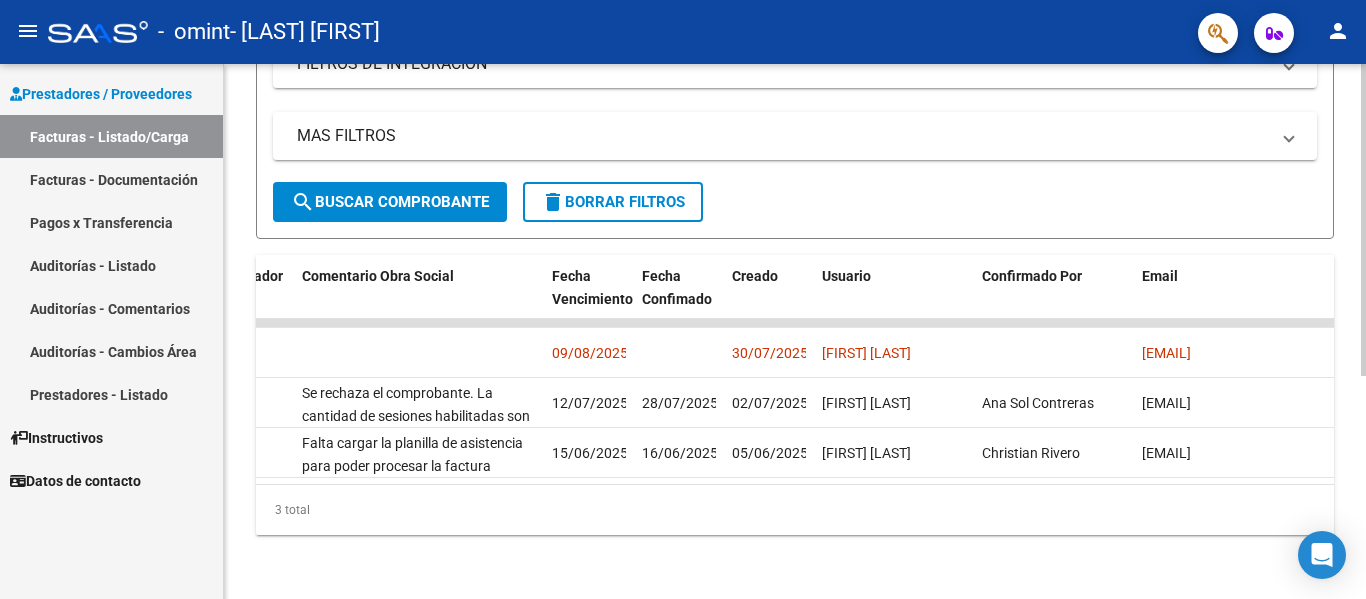 scroll, scrollTop: 0, scrollLeft: 0, axis: both 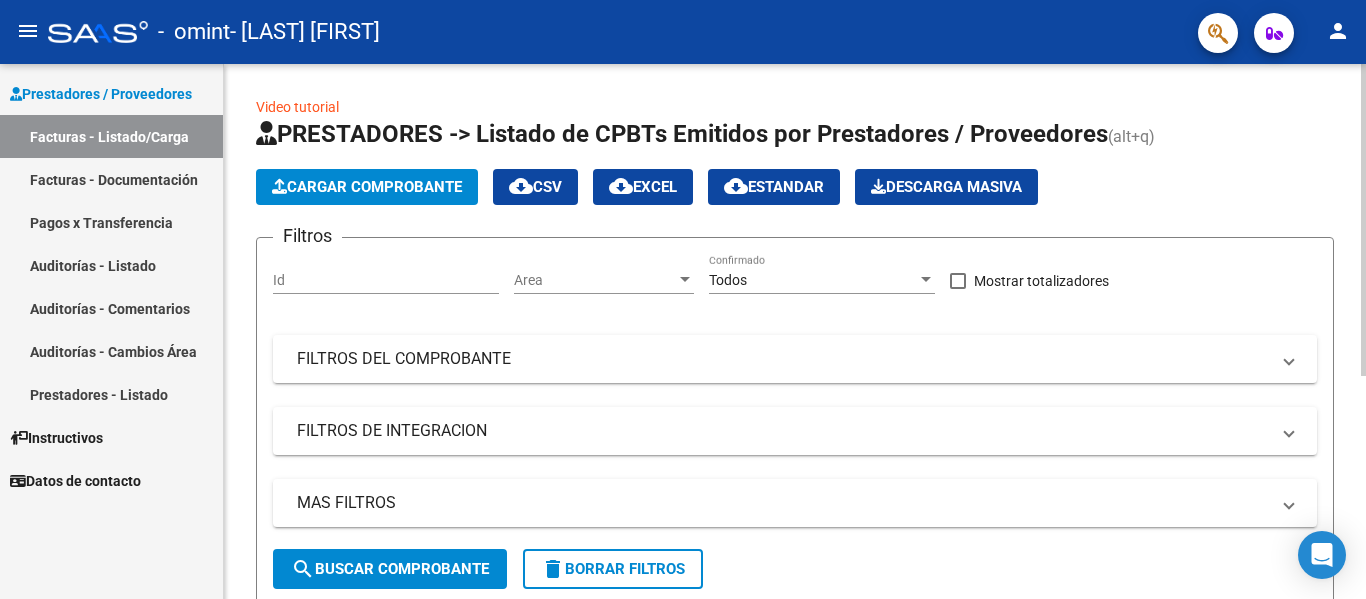 click on "menu - omint - [LAST] [FIRST] person Prestadores / Proveedores Facturas - Listado/Carga Facturas - Documentación Pagos x Transferencia Auditorías - Listado Auditorías - Comentarios Auditorías - Cambios Área Prestadores - Listado Instructivos Datos de contacto Video tutorial PRESTADORES -> Listado de CPBTs Emitidos por Prestadores / Proveedores (alt+q) Cargar Comprobante cloud_download CSV cloud_download EXCEL cloud_download Estandar Descarga Masiva Filtros Id Area Area Todos Confirmado Mostrar totalizadores FILTROS DEL COMPROBANTE Comprobante Tipo Comprobante Tipo Start date – End date Fec. Comprobante Desde / Hasta Días Emisión Desde(cant. días) Días Emisión Hasta(cant. días) CUIT / Razón Social Pto. Venta Nro. Comprobante Código SSS CAE Válido CAE Válido Todos Cargado Módulo Hosp. Todos Tiene facturacion Apócrifa Hospital Refes FILTROS DE INTEGRACION Período De Prestación Campos del Archivo de Rendición Devuelto x SSS (dr_envio) Todos Todos –" 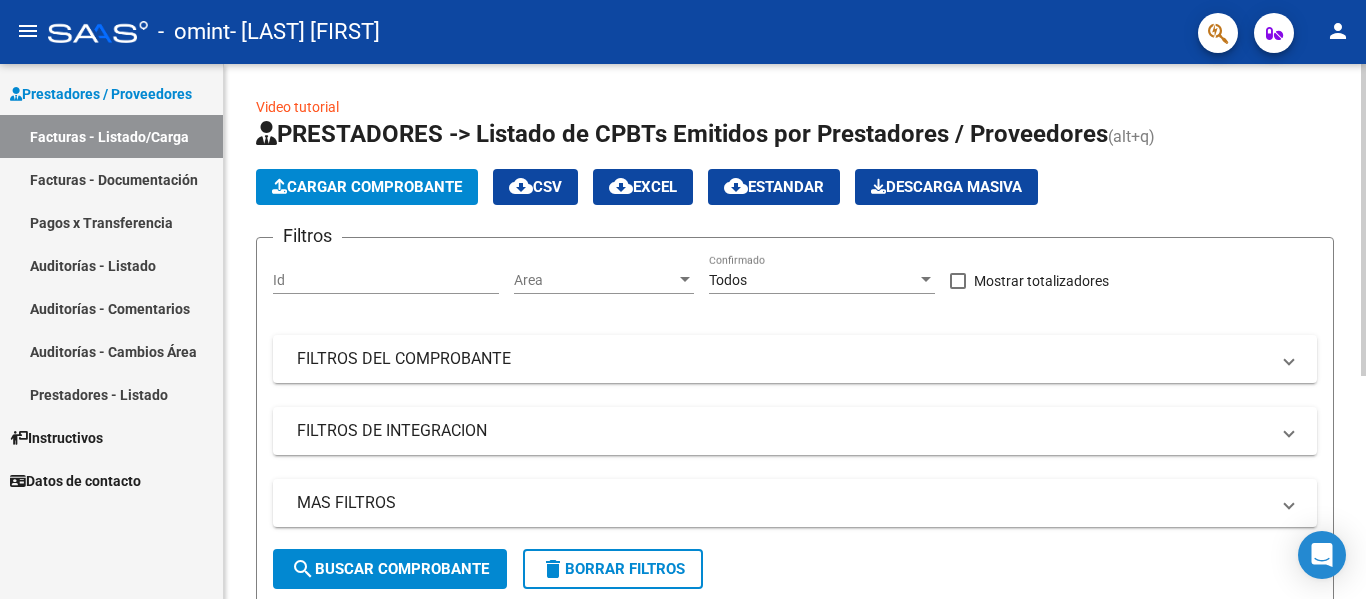 click on "Cargar Comprobante" 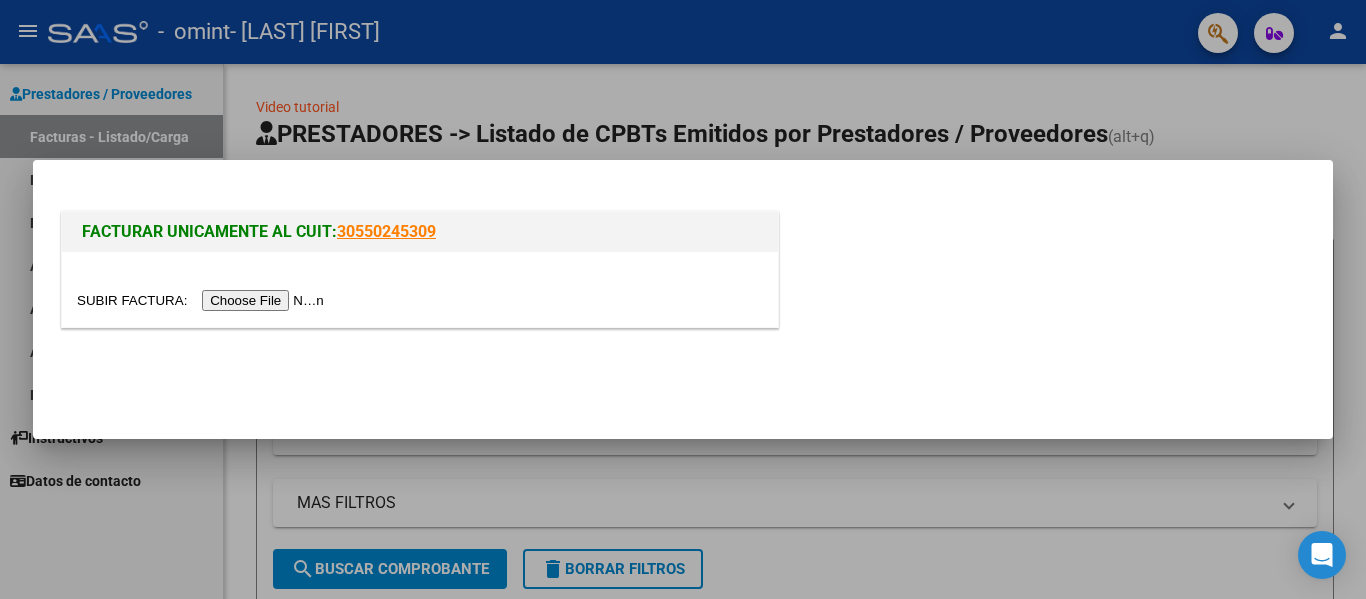 click at bounding box center [203, 300] 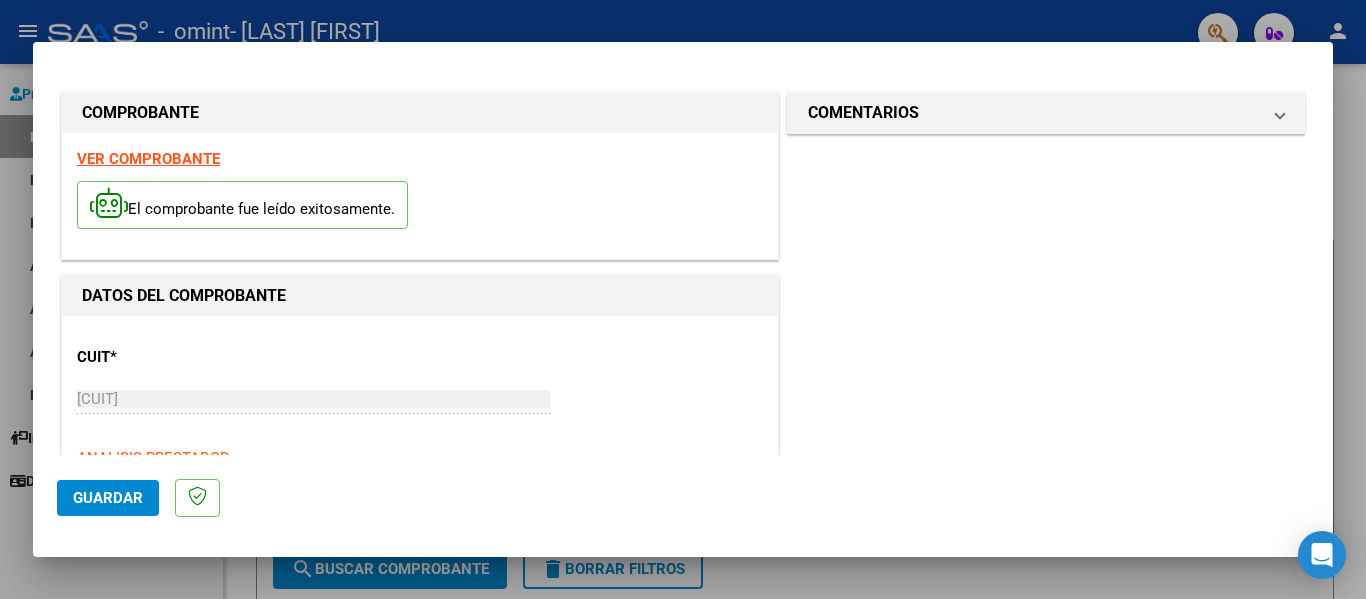 scroll, scrollTop: 301, scrollLeft: 0, axis: vertical 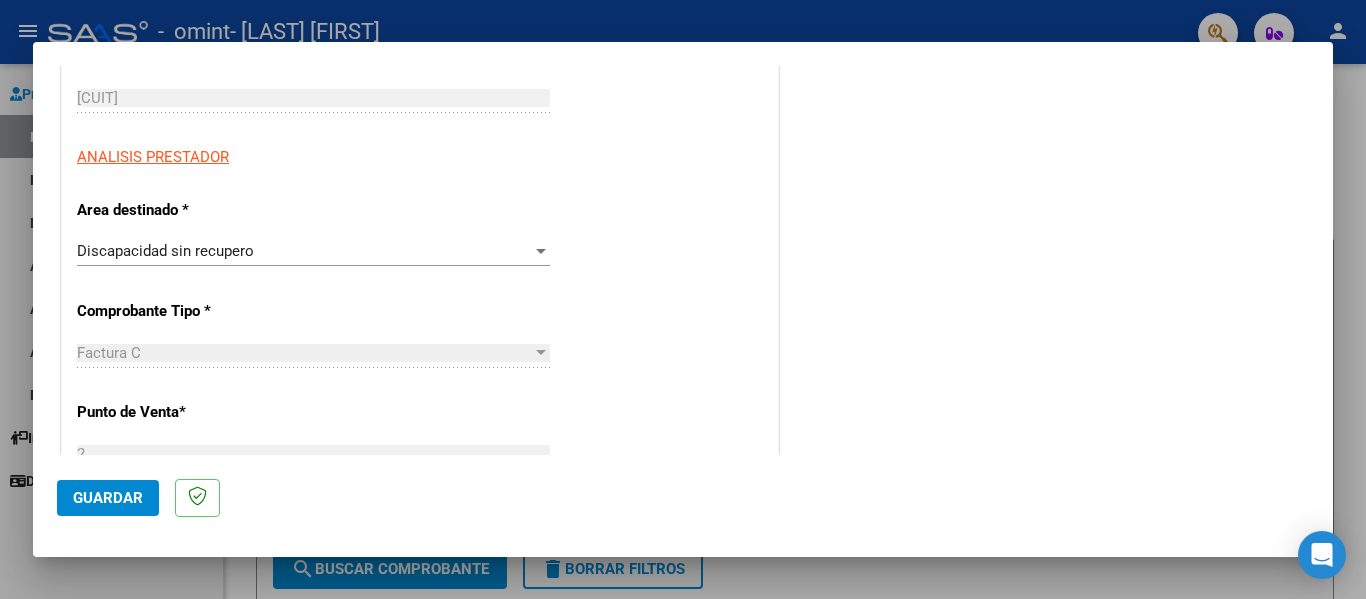 click at bounding box center [541, 251] 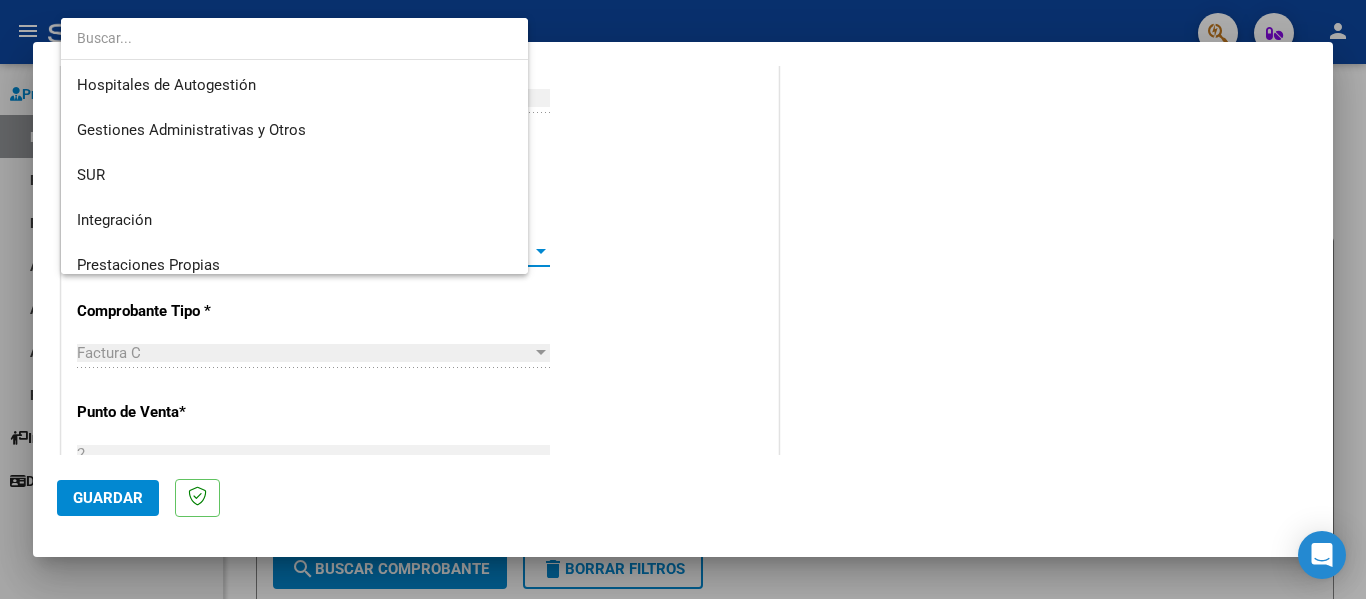 scroll, scrollTop: 149, scrollLeft: 0, axis: vertical 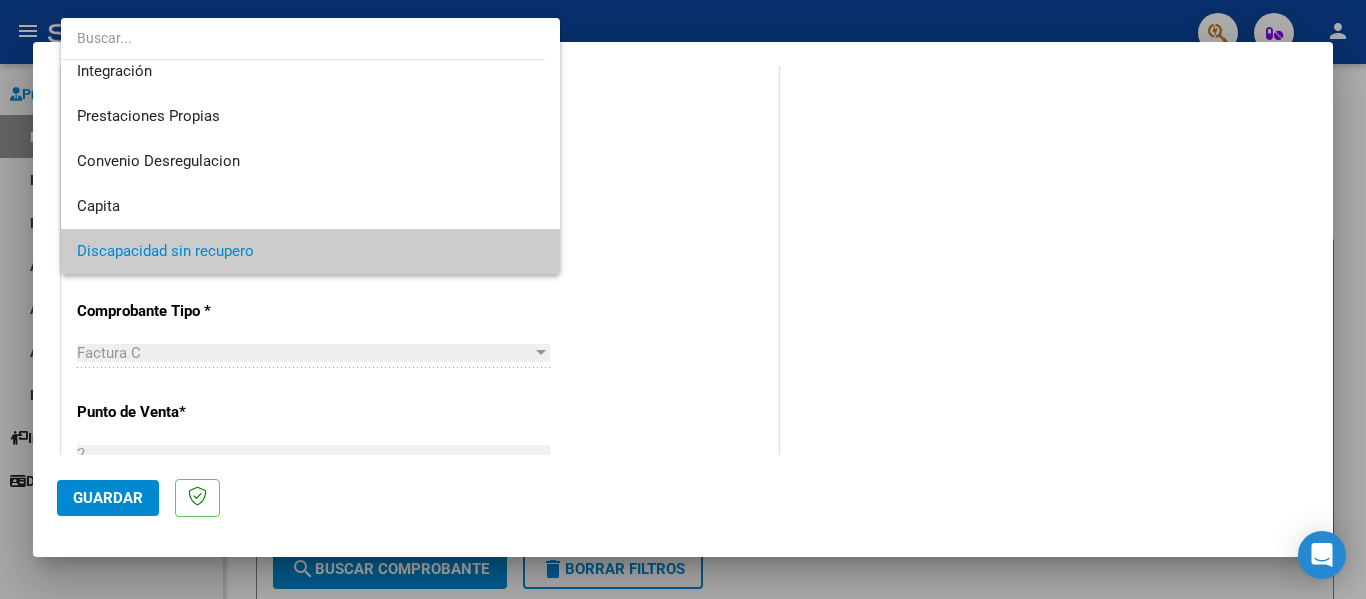 click at bounding box center [683, 299] 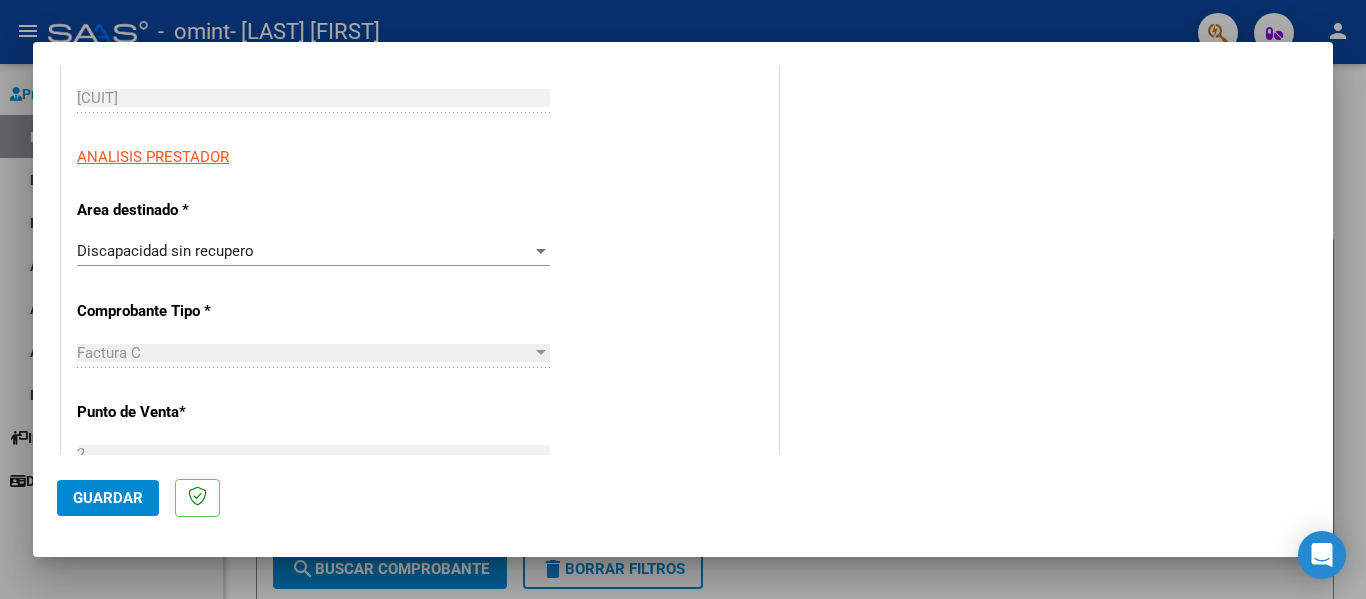 click at bounding box center (683, 299) 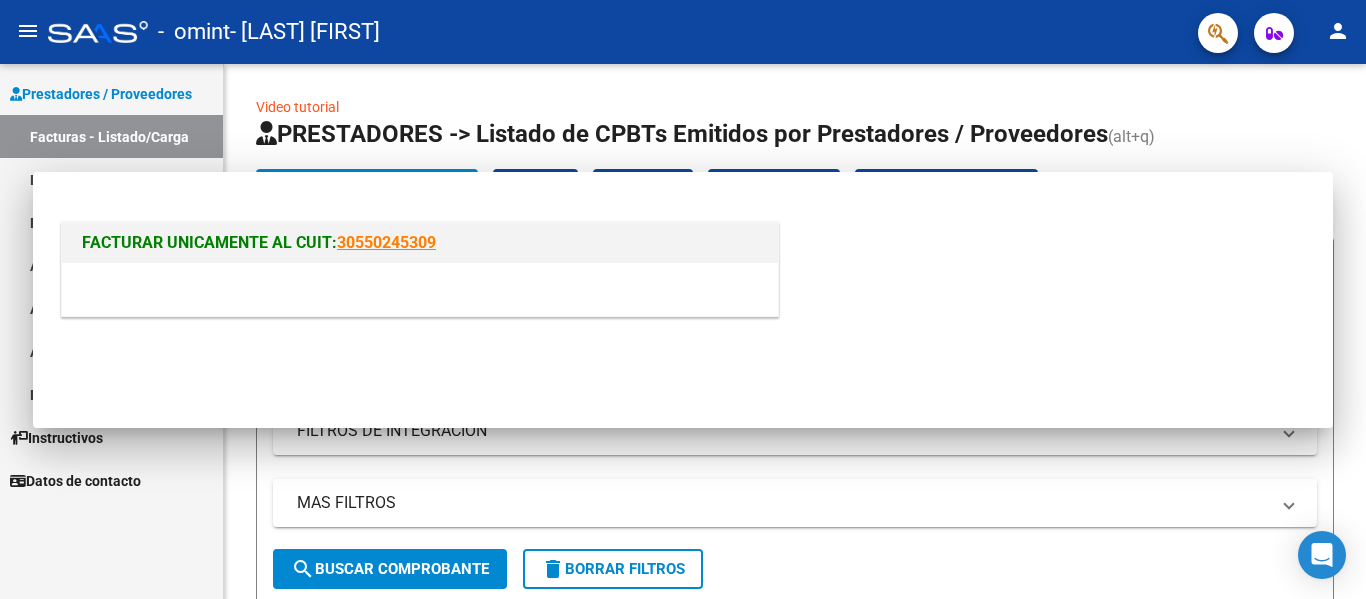 scroll, scrollTop: 0, scrollLeft: 0, axis: both 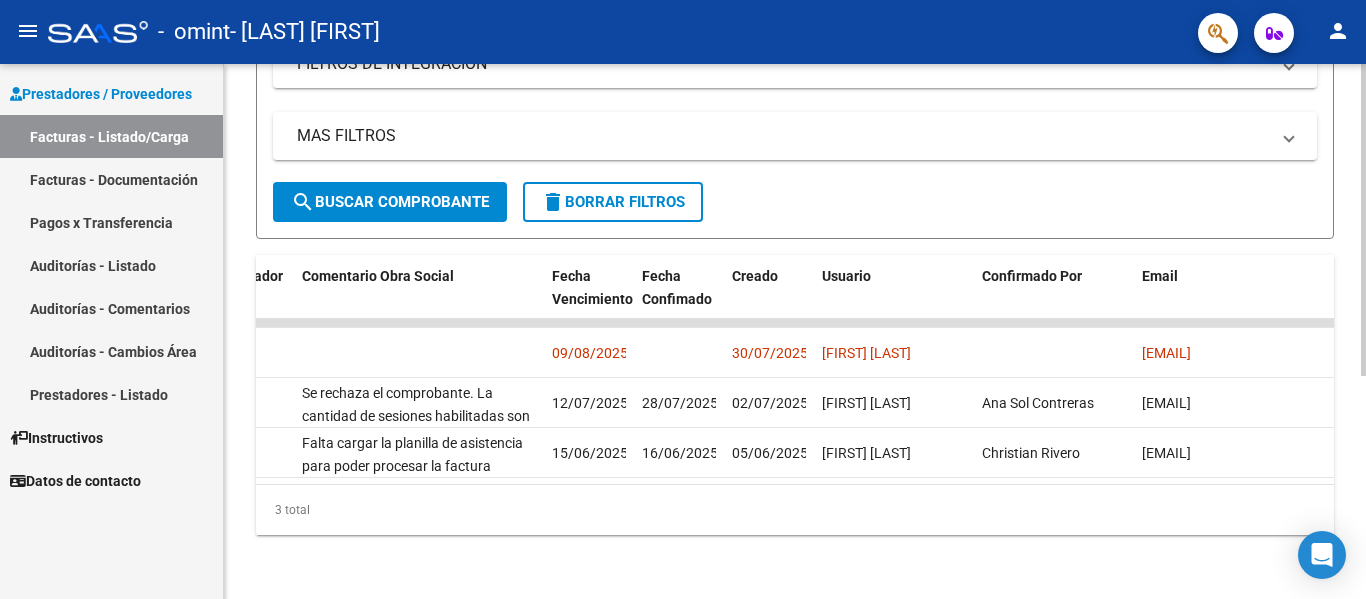 click 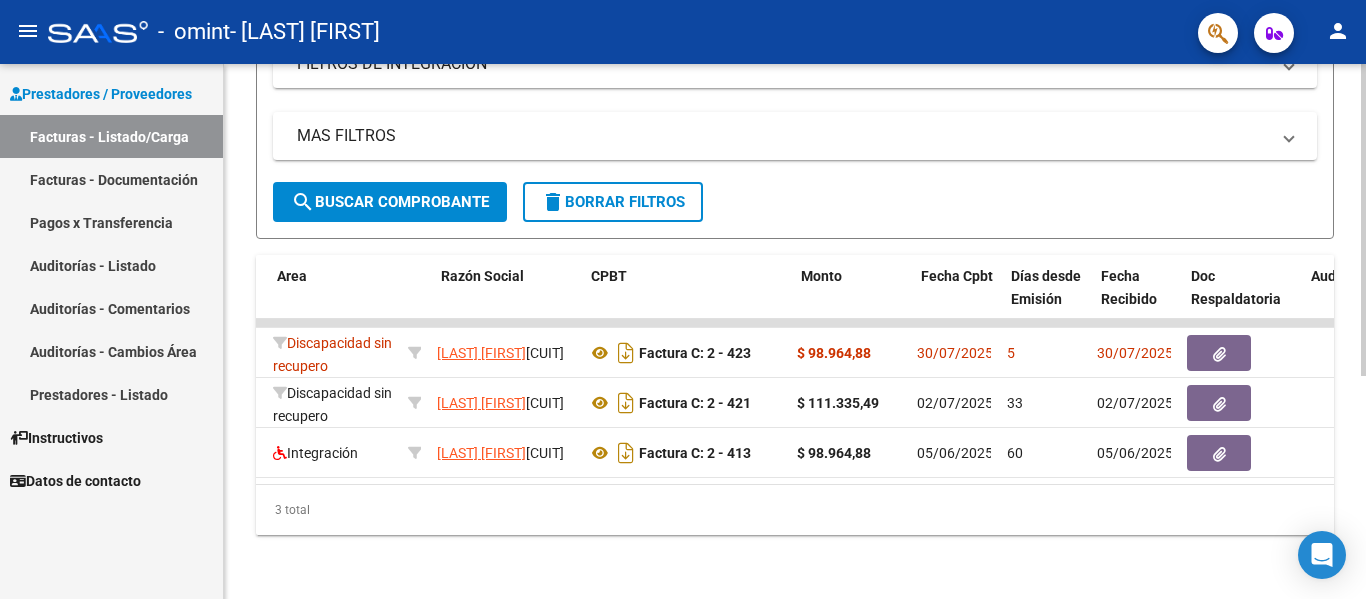 scroll, scrollTop: 0, scrollLeft: 372, axis: horizontal 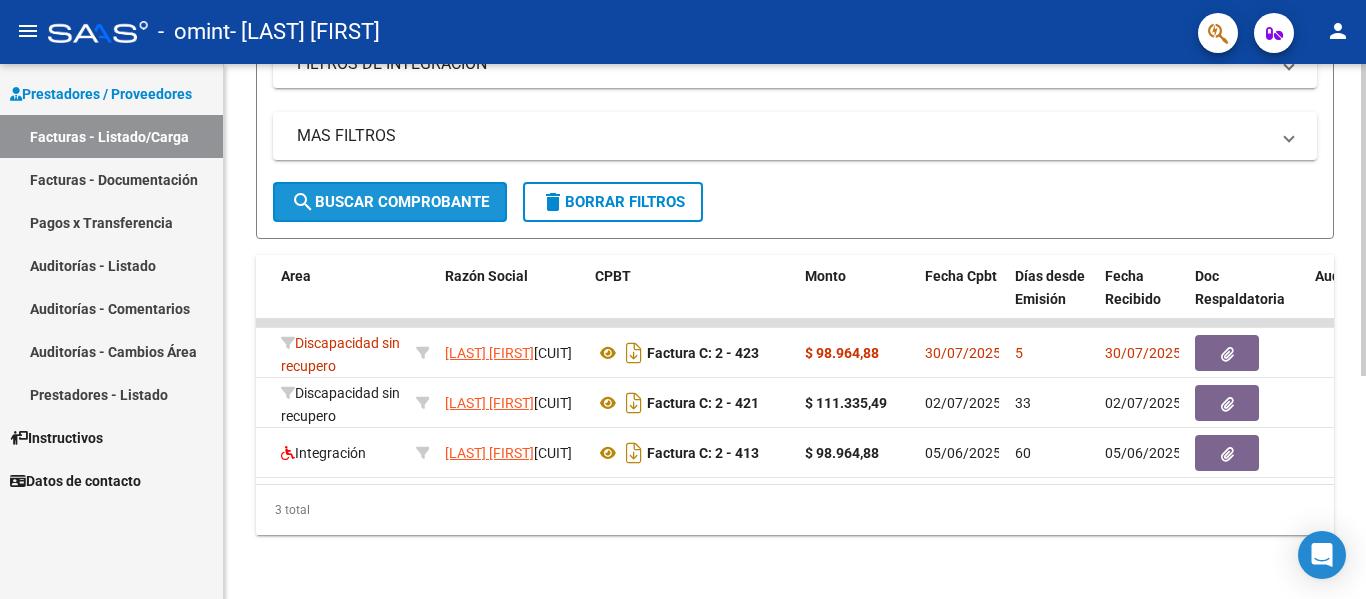 click on "search  Buscar Comprobante" 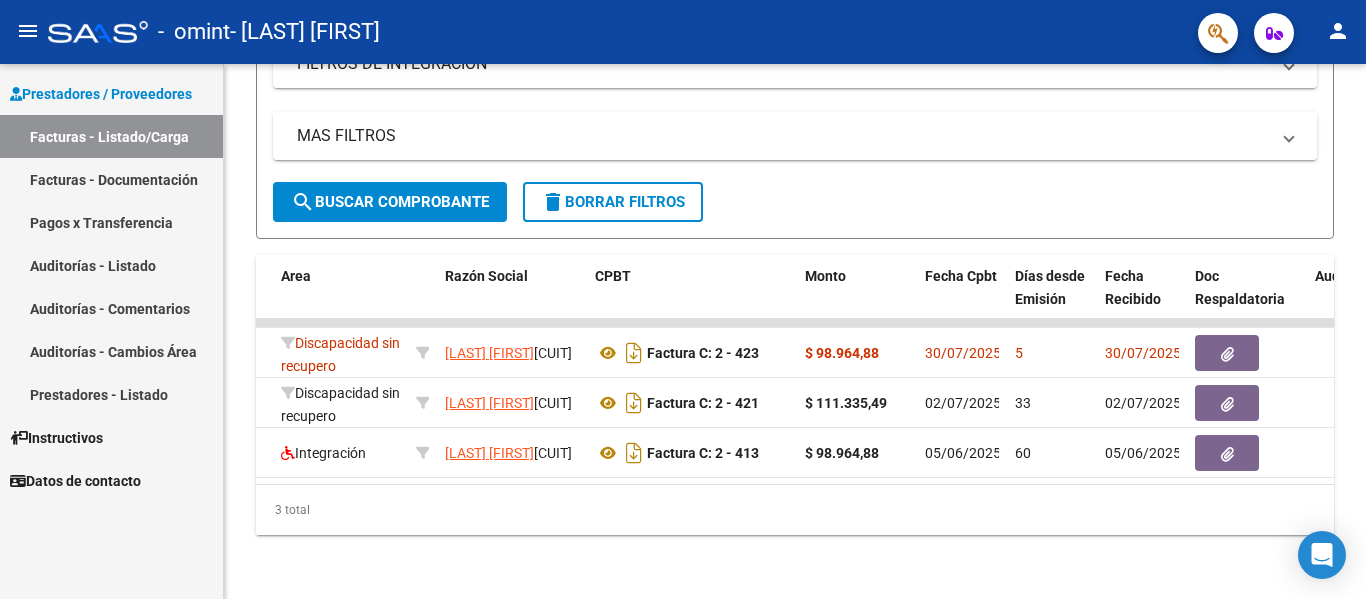 click on "Instructivos" at bounding box center (111, 437) 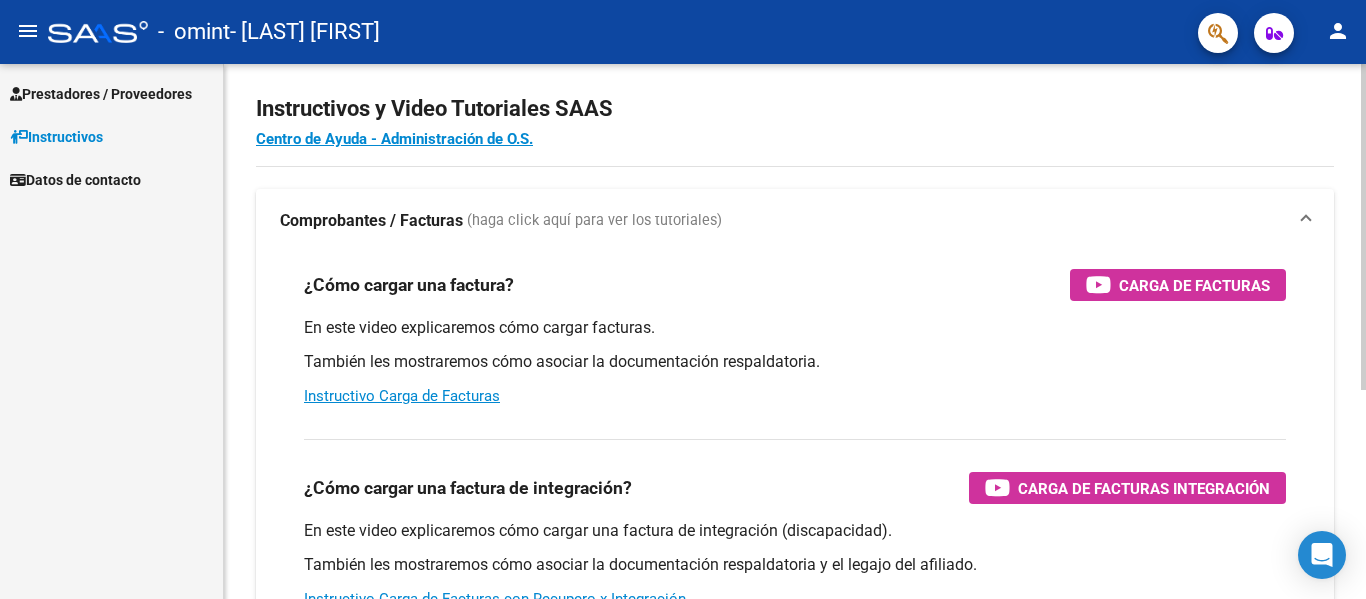 scroll, scrollTop: 0, scrollLeft: 0, axis: both 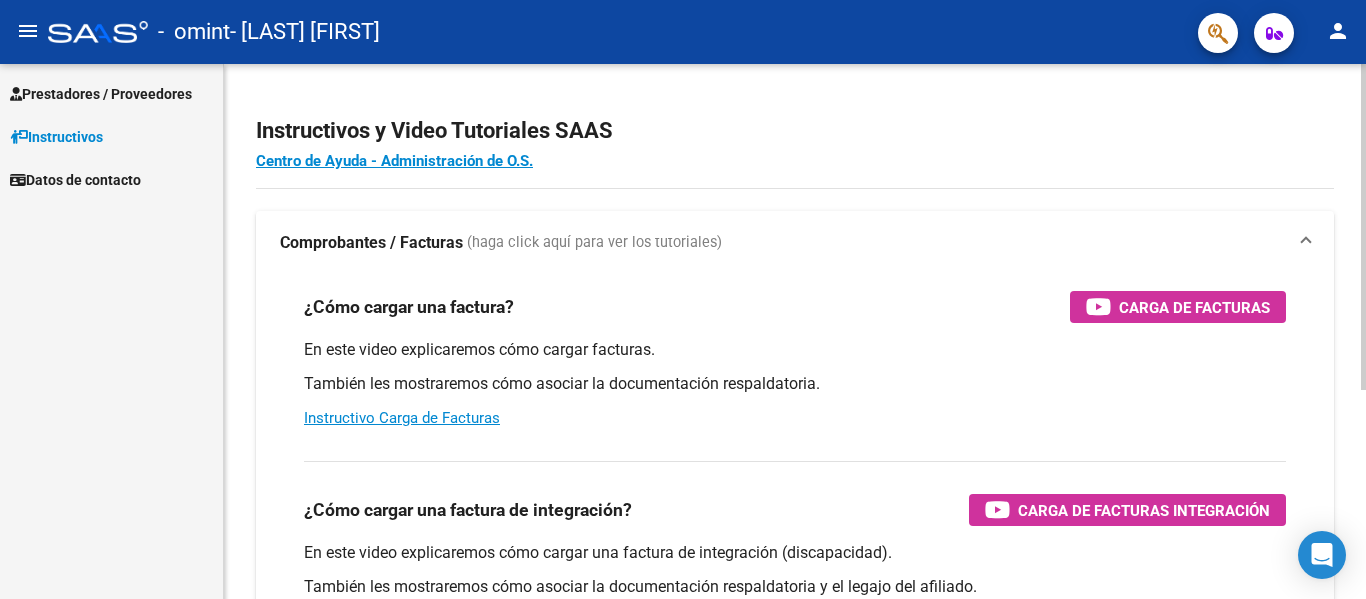 click on "menu - omint - [LAST] [FIRST] person Prestadores / Proveedores Facturas - Listado/Carga Facturas - Documentación Pagos x Transferencia Auditorías - Listado Auditorías - Comentarios Auditorías - Cambios Área Prestadores - Listado Instructivos Datos de contacto Instructivos y Video Tutoriales SAAS Centro de Ayuda - Administración de O.S. Comprobantes / Facturas (haga click aquí para ver los tutoriales) ¿Cómo cargar una factura? Carga de Facturas En este video explicaremos cómo cargar facturas. También les mostraremos cómo asociar la documentación respaldatoria. Instructivo Carga de Facturas ¿Cómo cargar una factura de integración? Carga de Facturas Integración En este video explicaremos cómo cargar una factura de integración (discapacidad). También les mostraremos cómo asociar la documentación respaldatoria y el legajo del afiliado. Instructivo Carga de Facturas con Recupero x Integración ¿Cómo editar una factura de integración? Today Notifications" 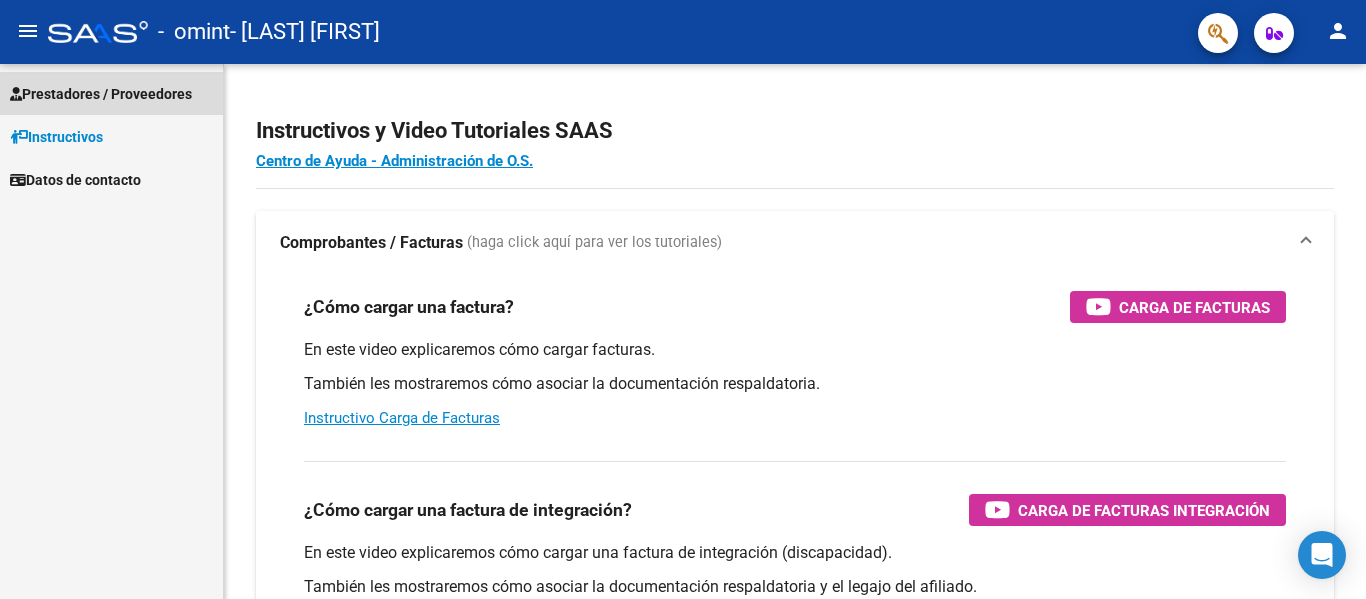 click on "Prestadores / Proveedores" at bounding box center [111, 93] 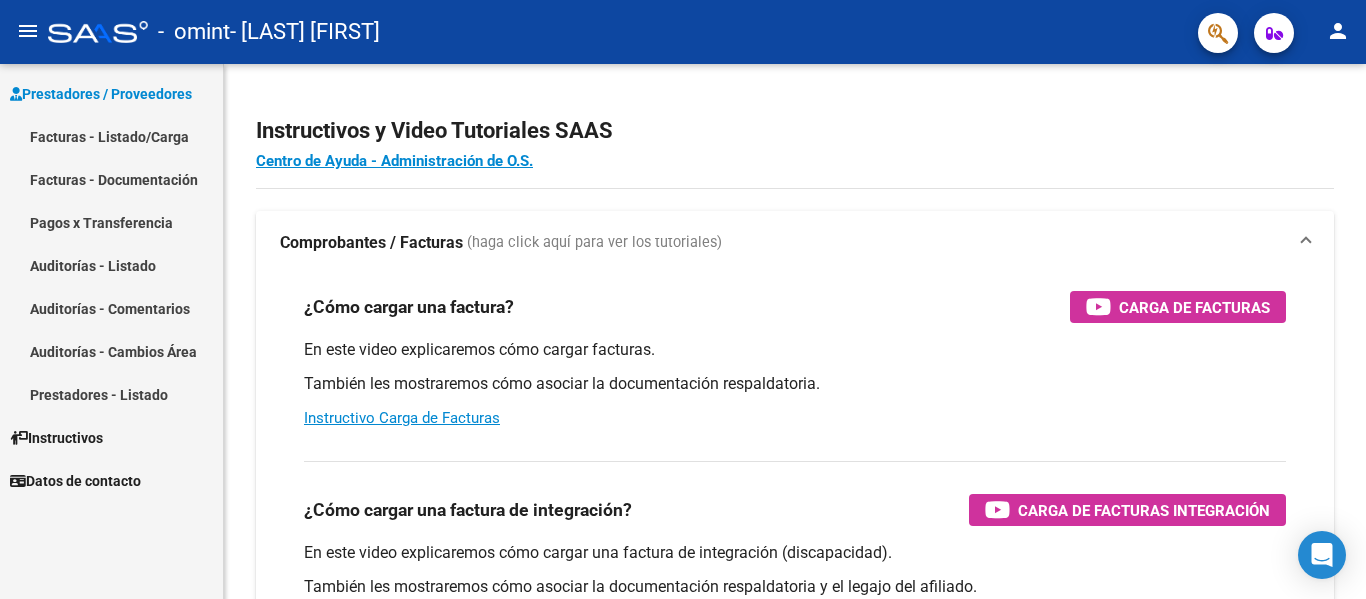 click on "Facturas - Listado/Carga" at bounding box center (111, 136) 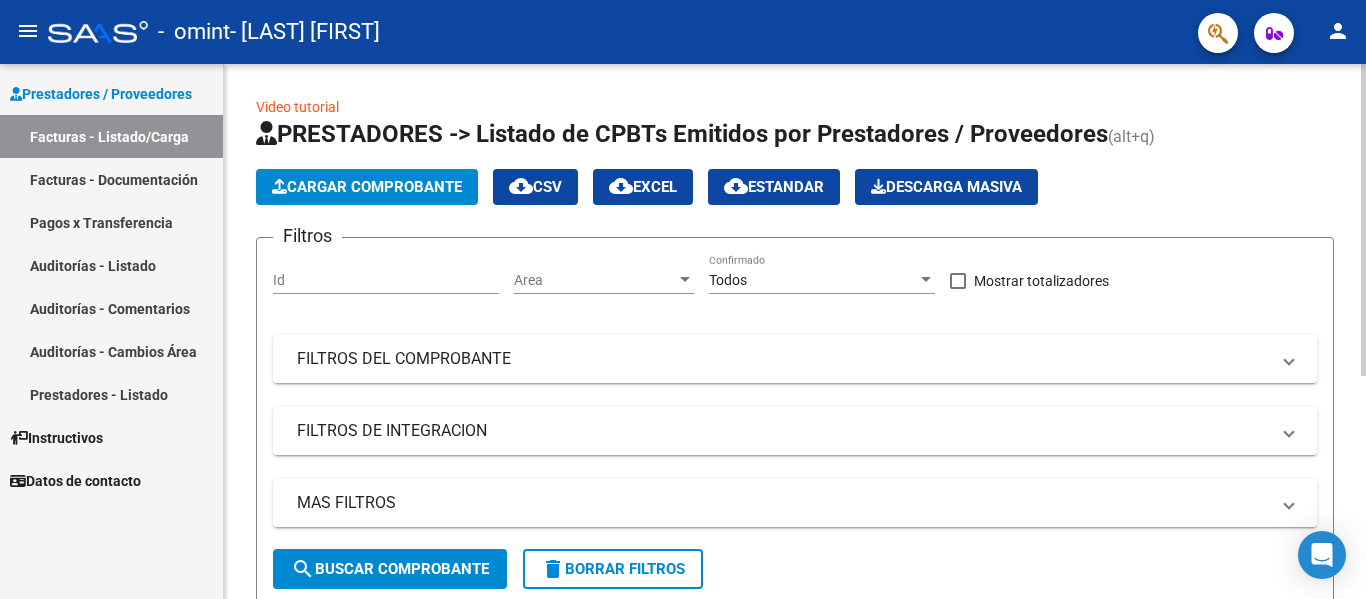 click on "Cargar Comprobante" 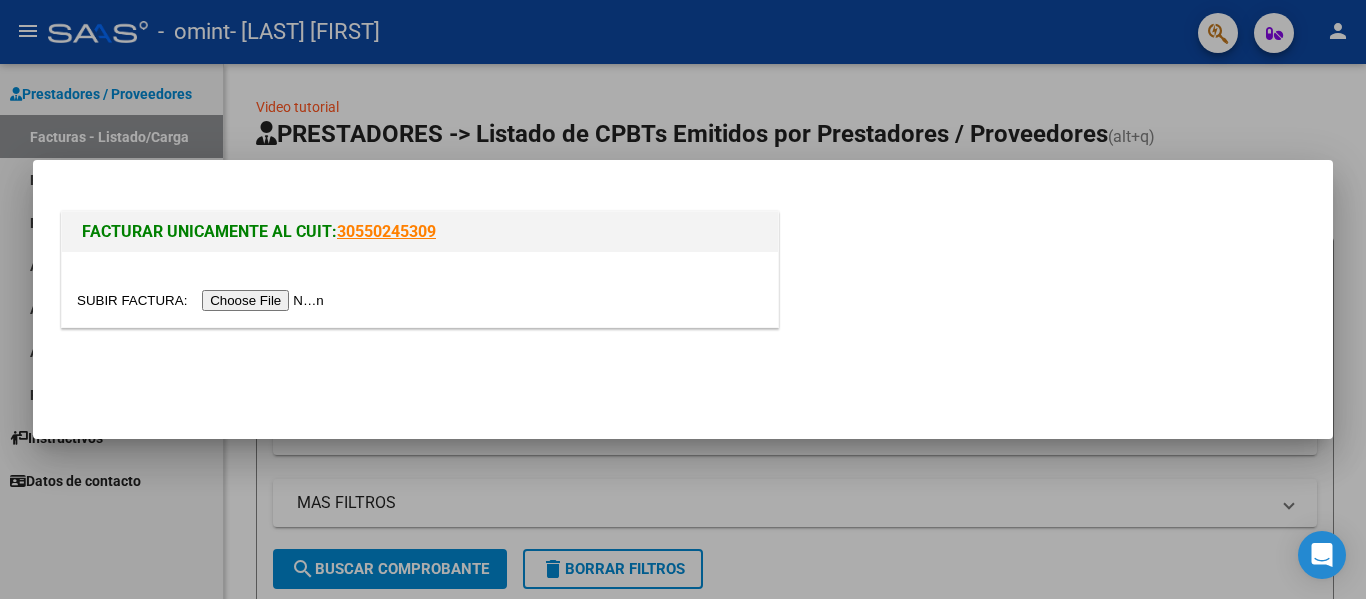 click at bounding box center [203, 300] 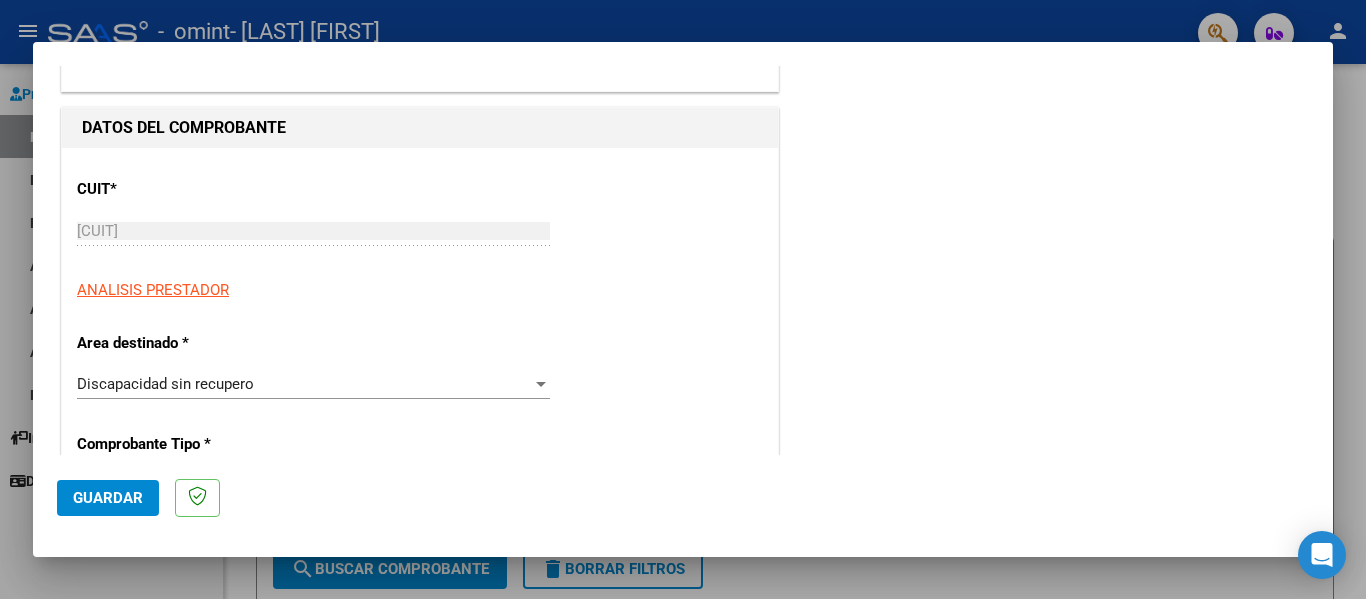 scroll, scrollTop: 202, scrollLeft: 0, axis: vertical 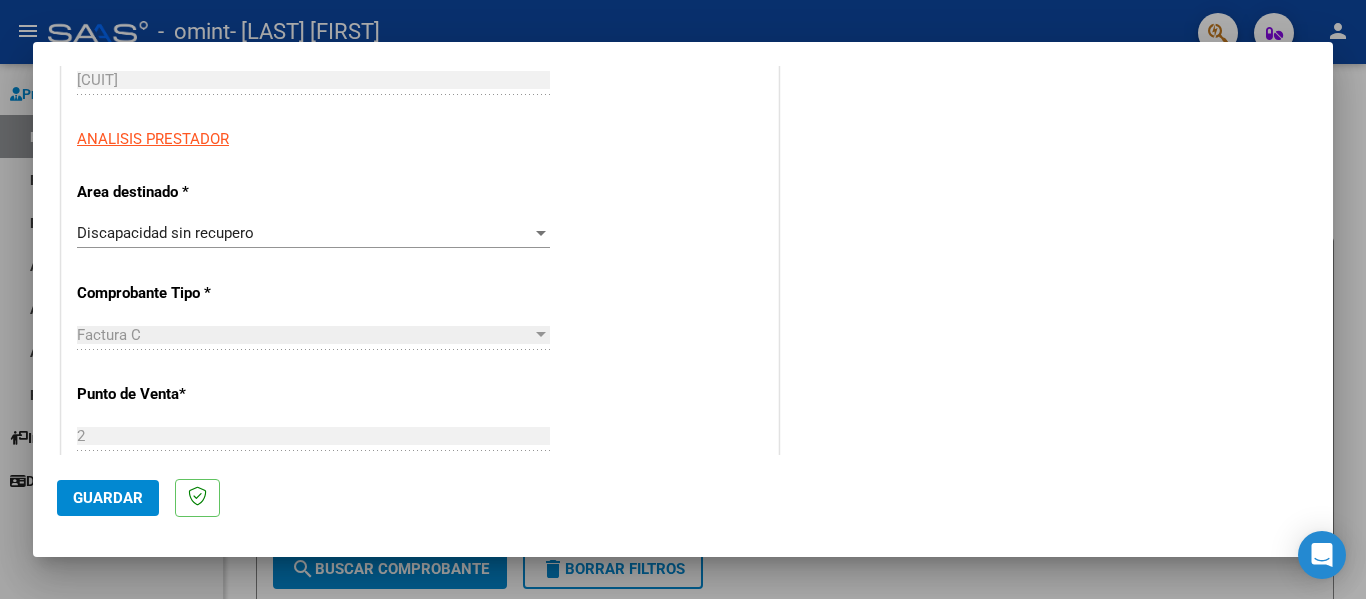 click at bounding box center [541, 233] 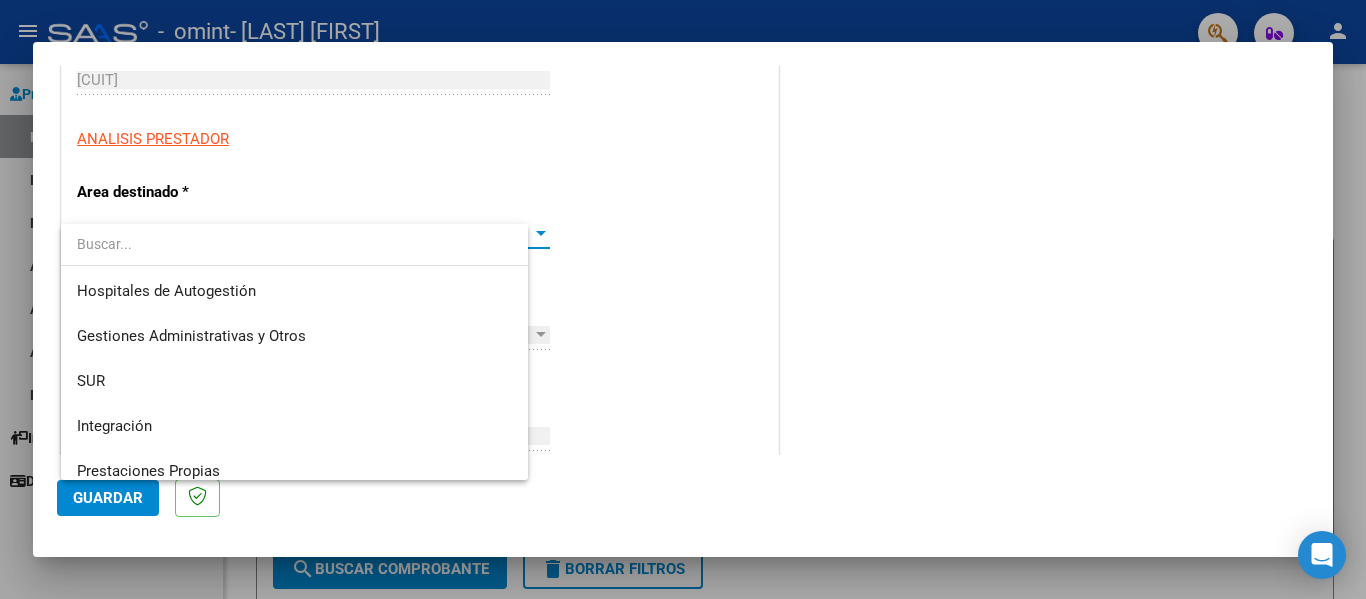scroll, scrollTop: 149, scrollLeft: 0, axis: vertical 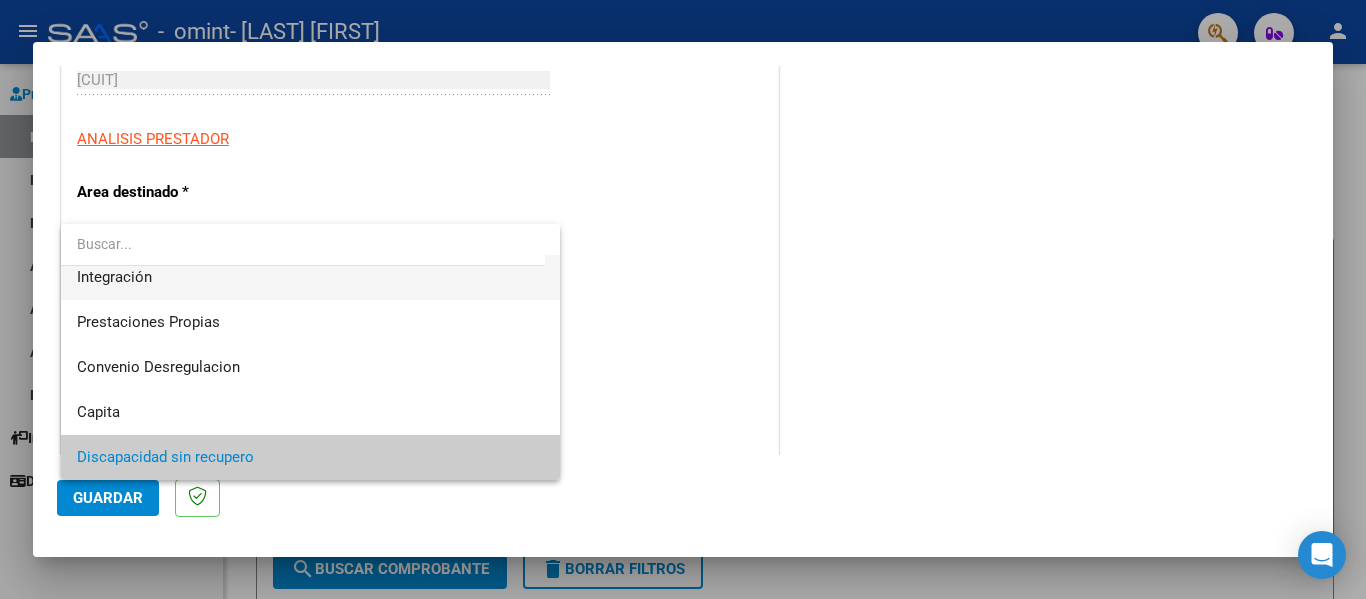 click on "Integración" at bounding box center (310, 277) 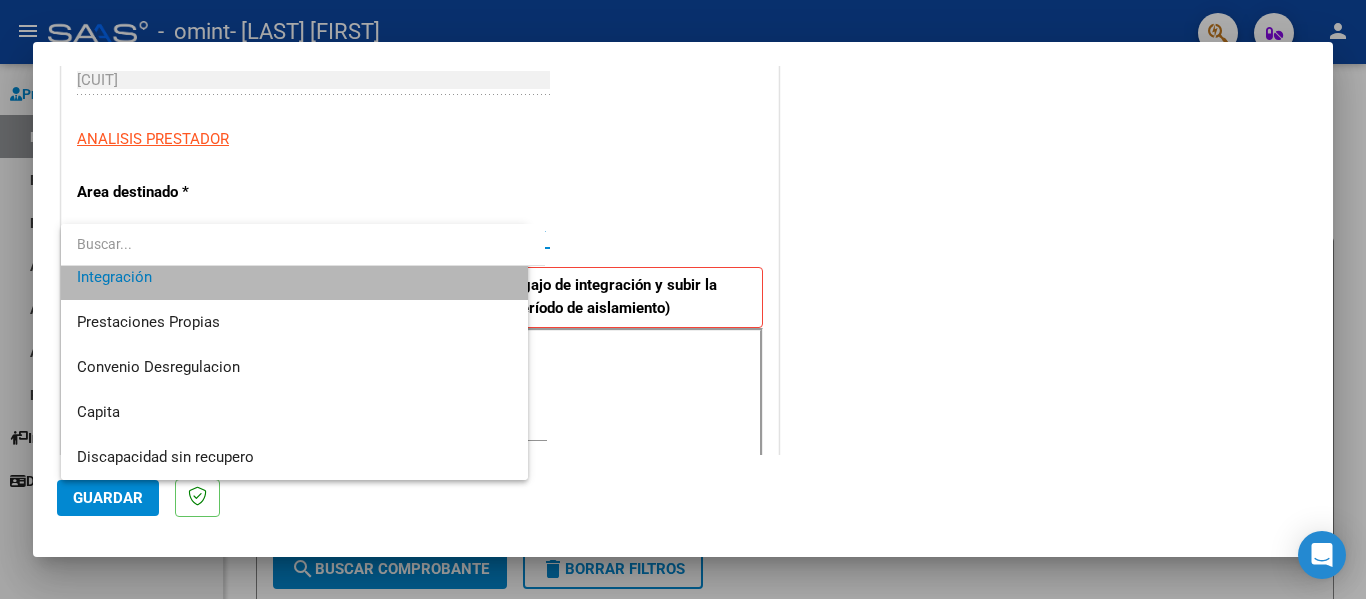 scroll, scrollTop: 135, scrollLeft: 0, axis: vertical 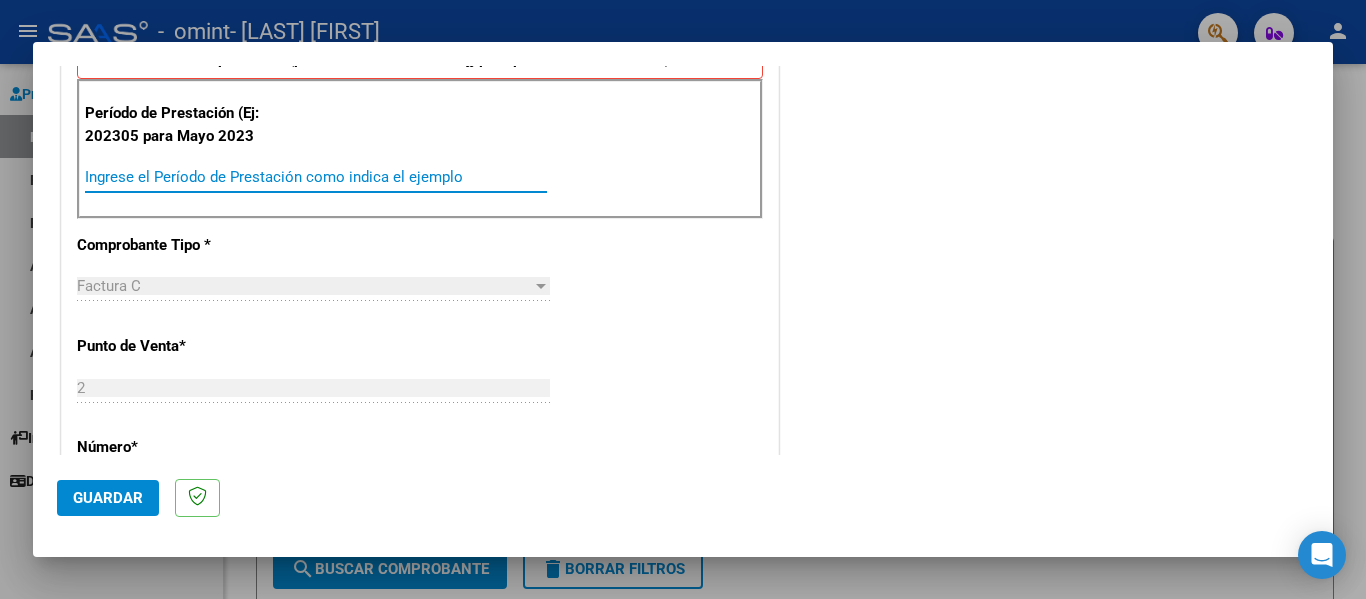 click on "Ingrese el Período de Prestación como indica el ejemplo" at bounding box center [316, 177] 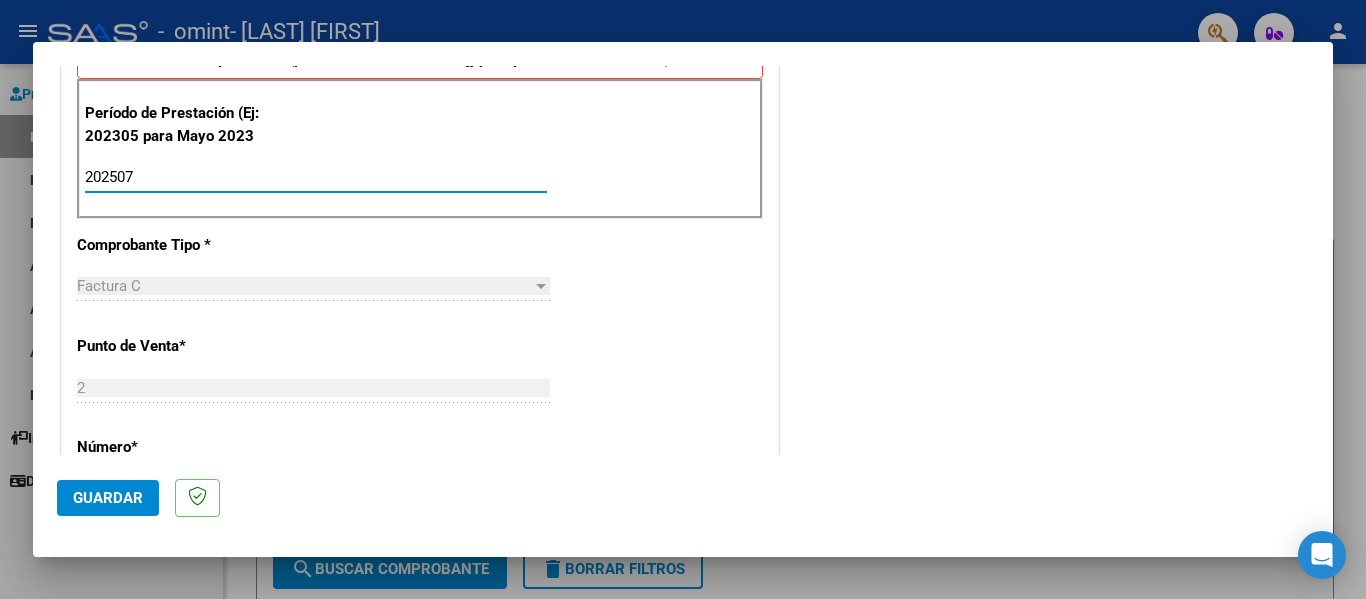 type on "202507" 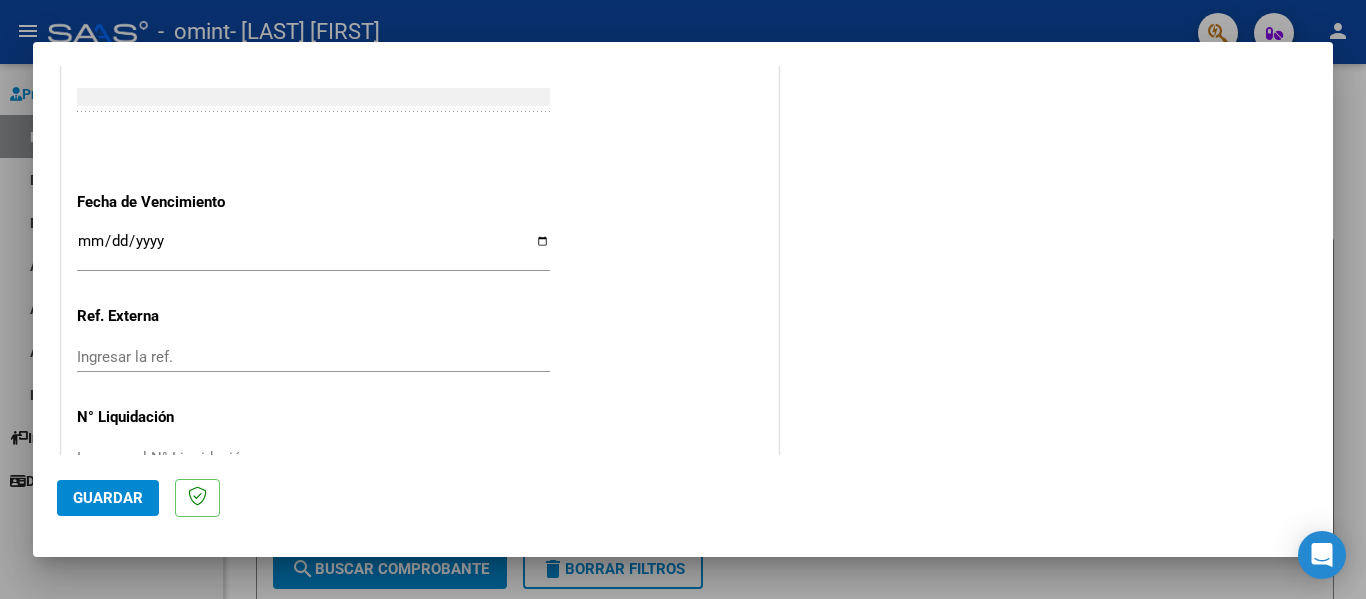 scroll, scrollTop: 1305, scrollLeft: 0, axis: vertical 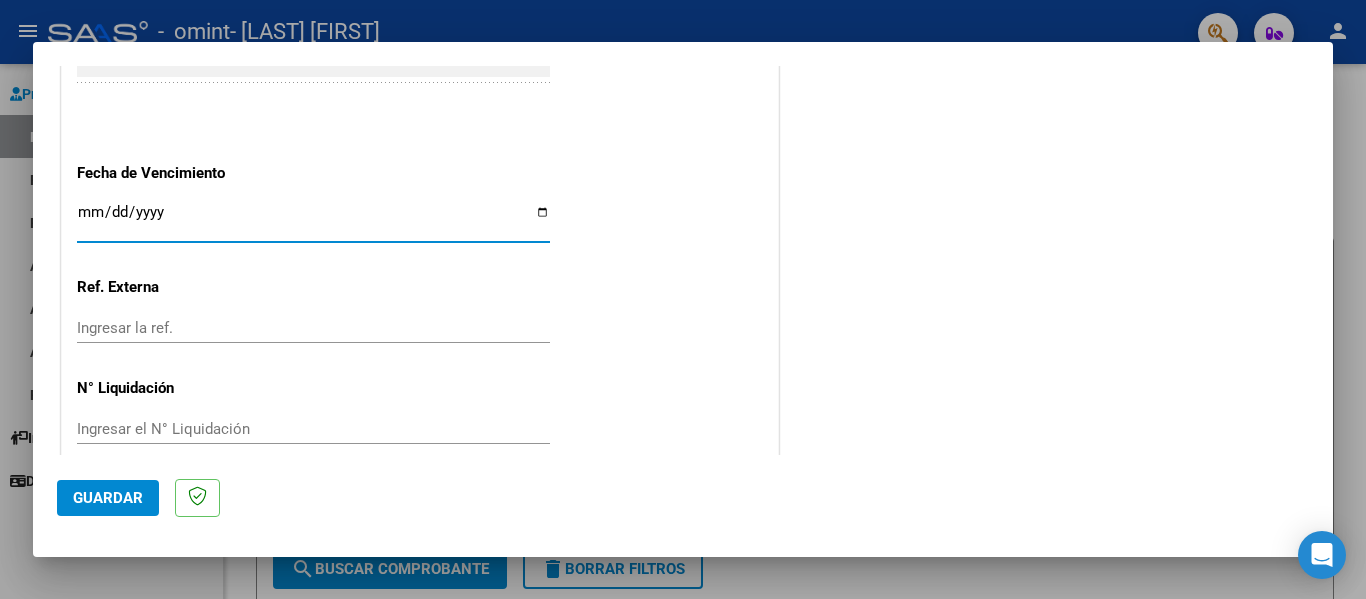 click on "Ingresar la fecha" at bounding box center [313, 220] 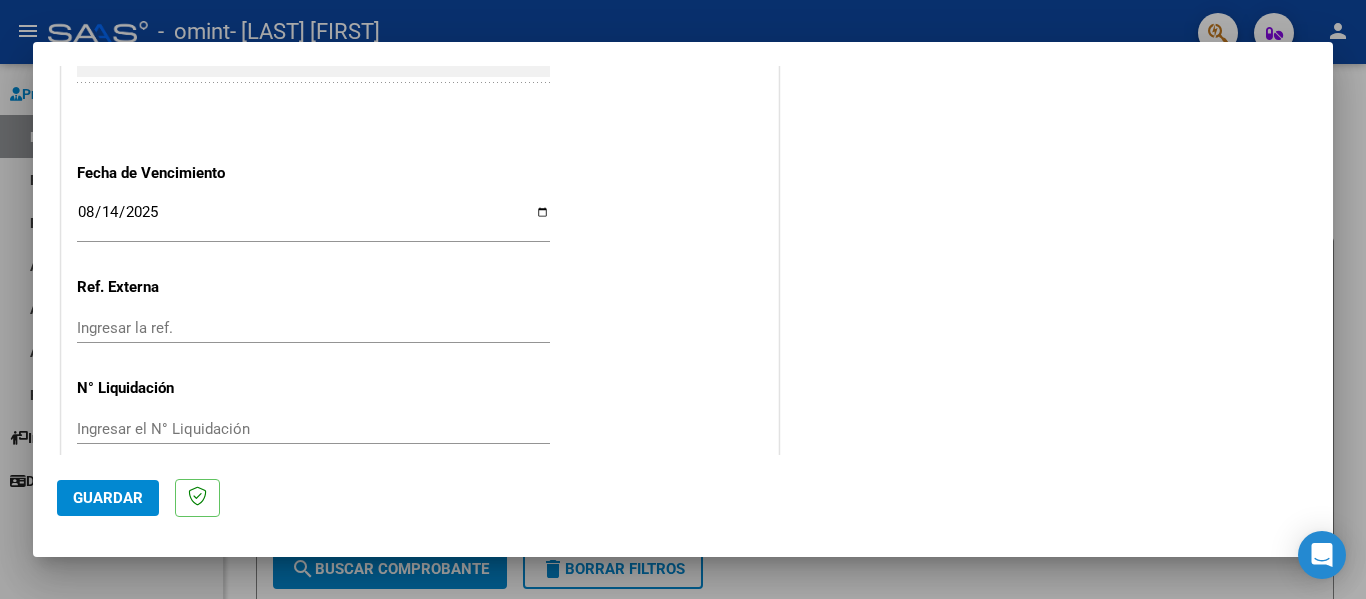scroll, scrollTop: 1333, scrollLeft: 0, axis: vertical 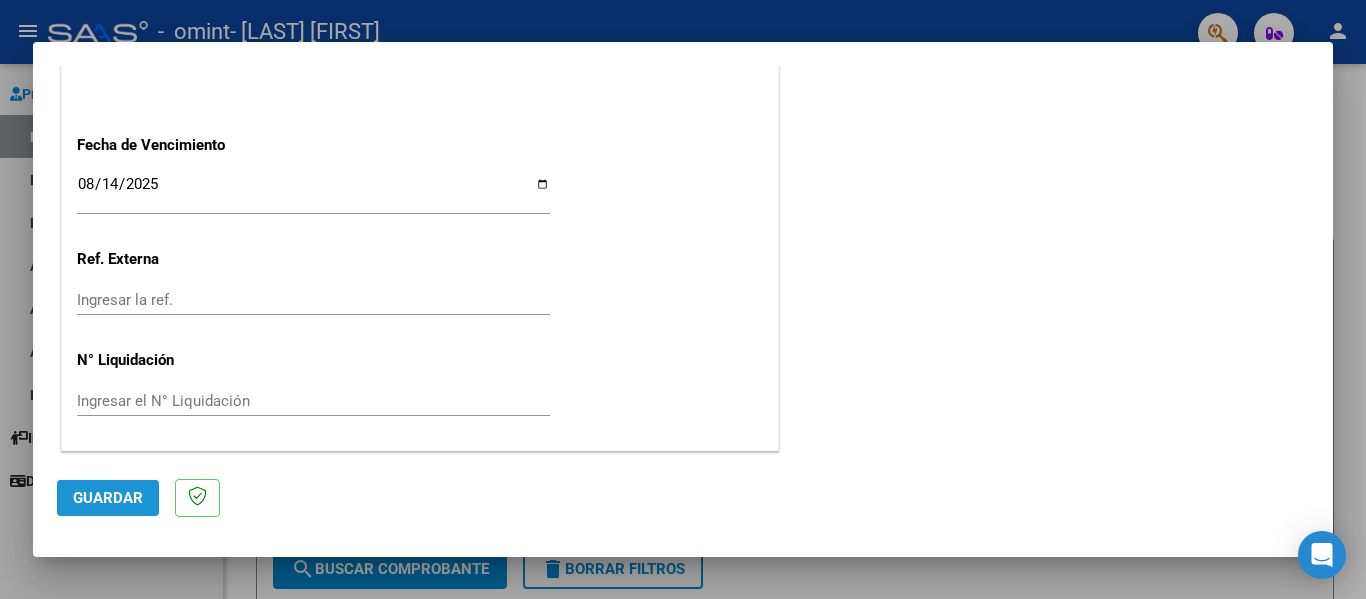 click on "Guardar" 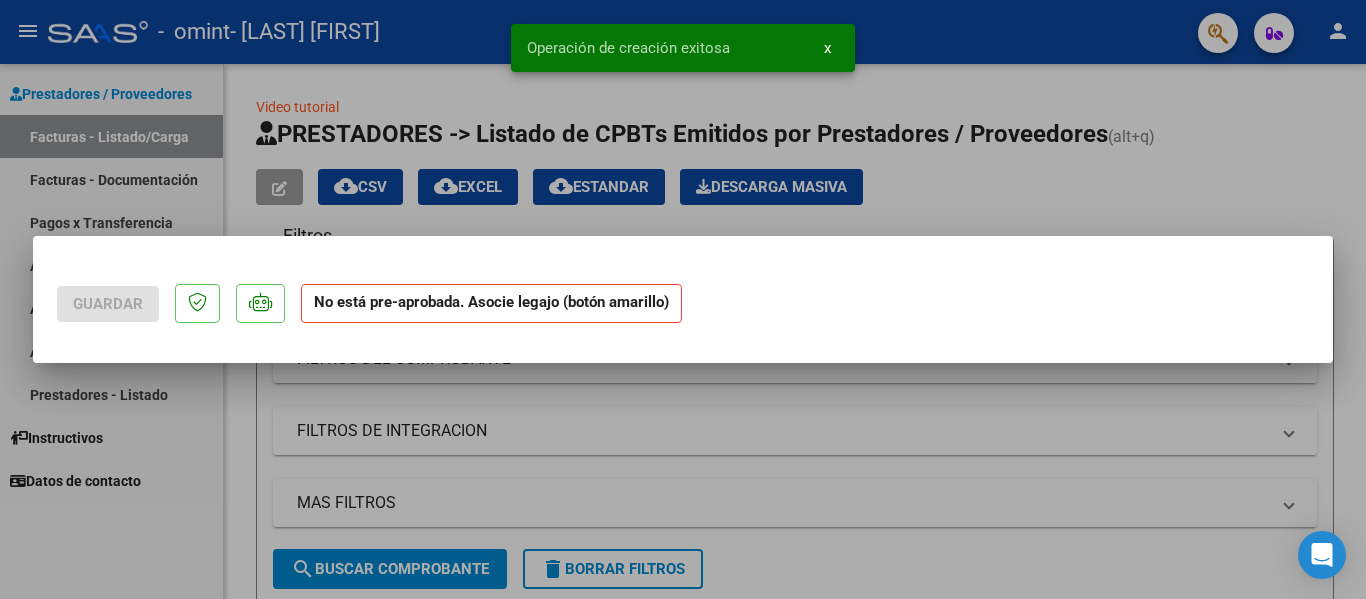 scroll, scrollTop: 0, scrollLeft: 0, axis: both 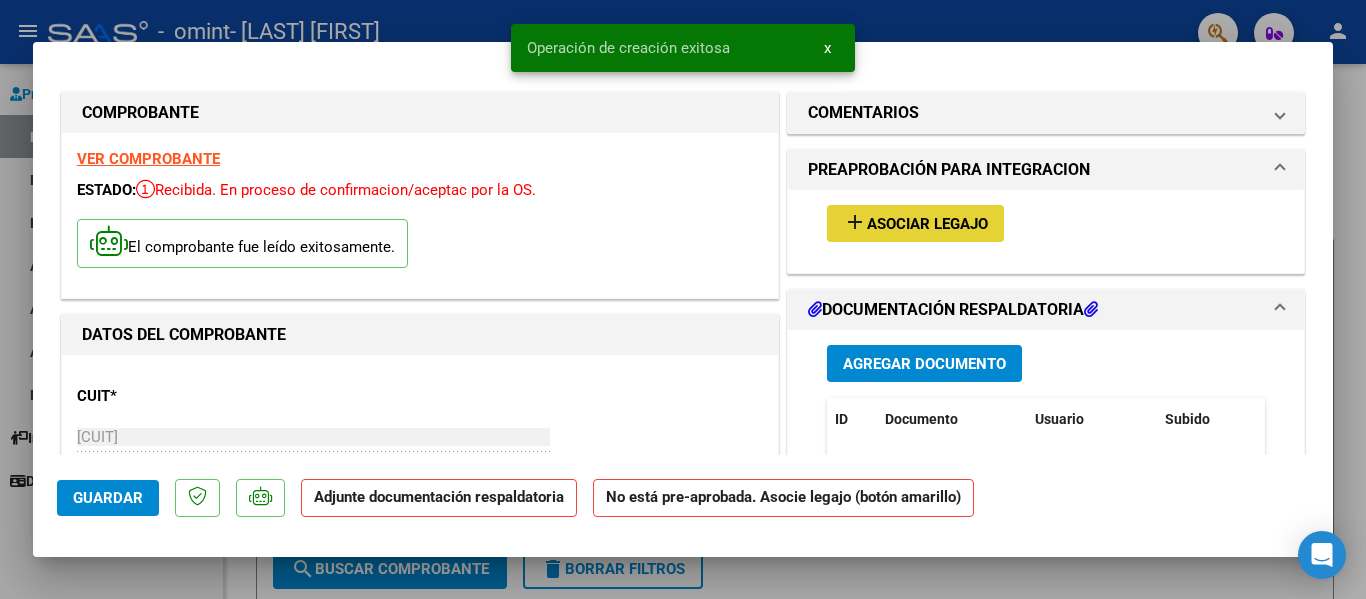 click on "add" at bounding box center [855, 222] 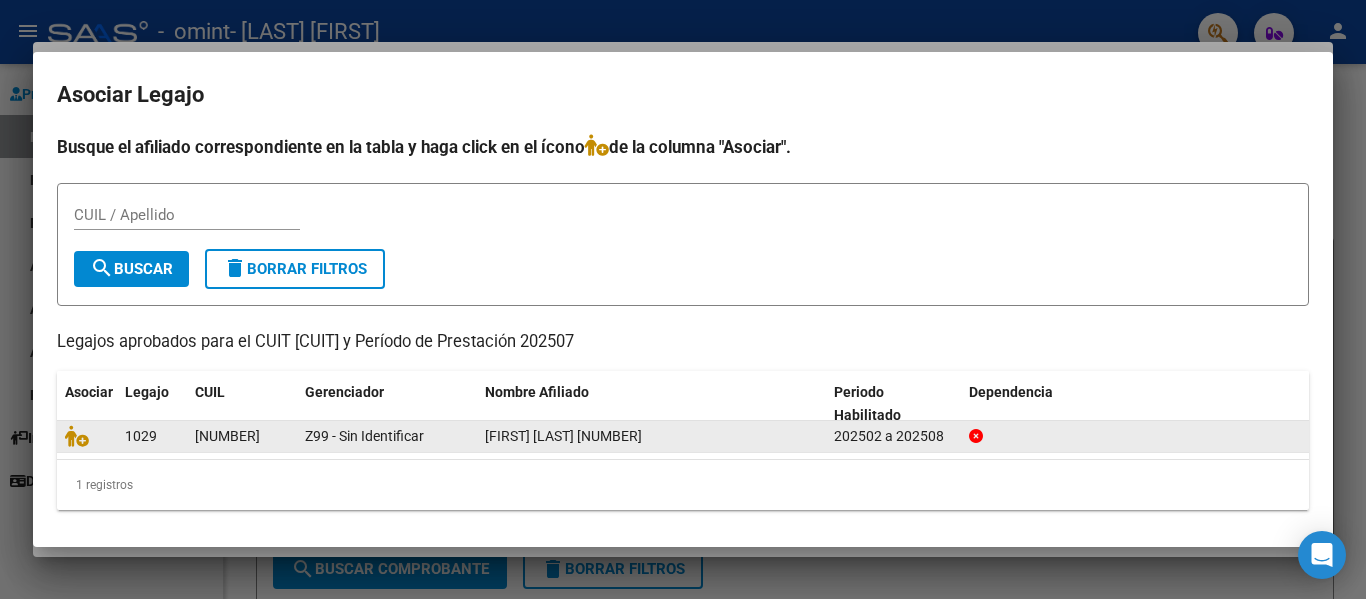 click on "Z99 - Sin Identificar" 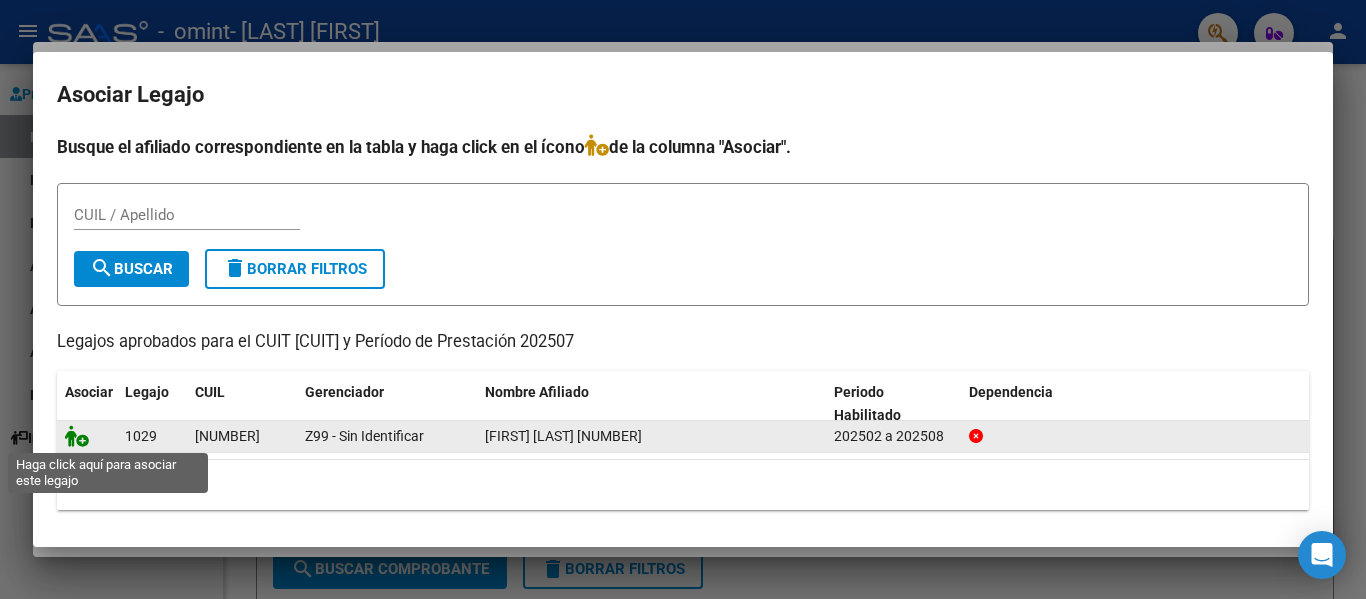 click 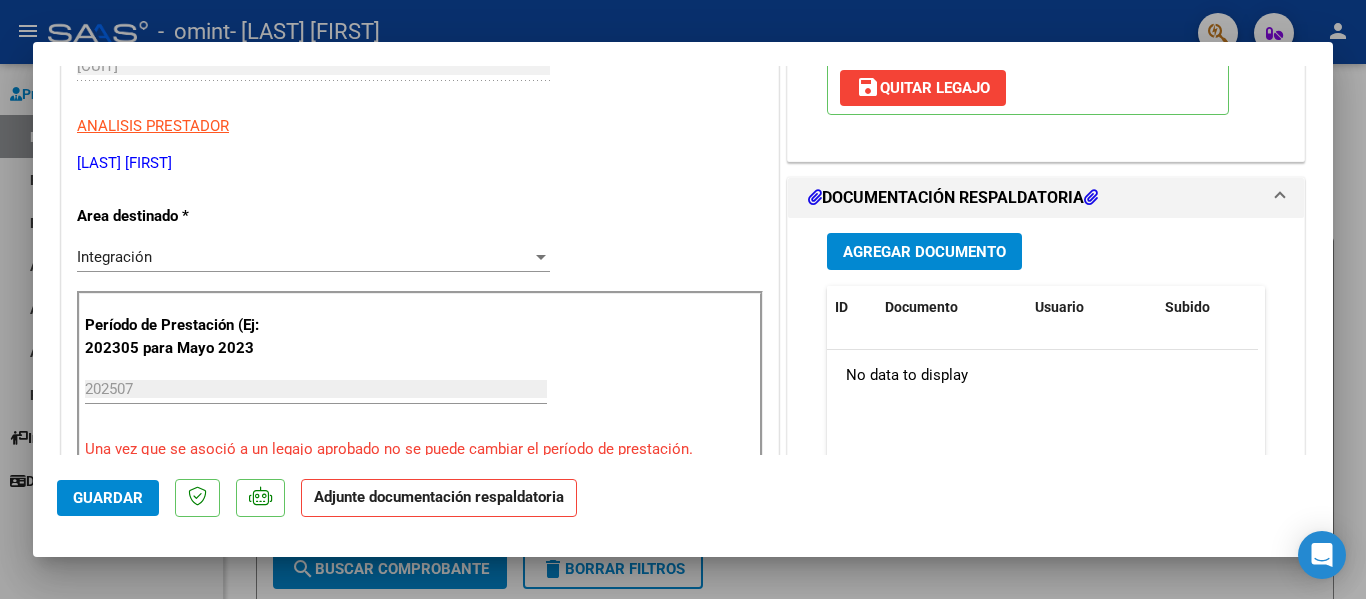 scroll, scrollTop: 381, scrollLeft: 0, axis: vertical 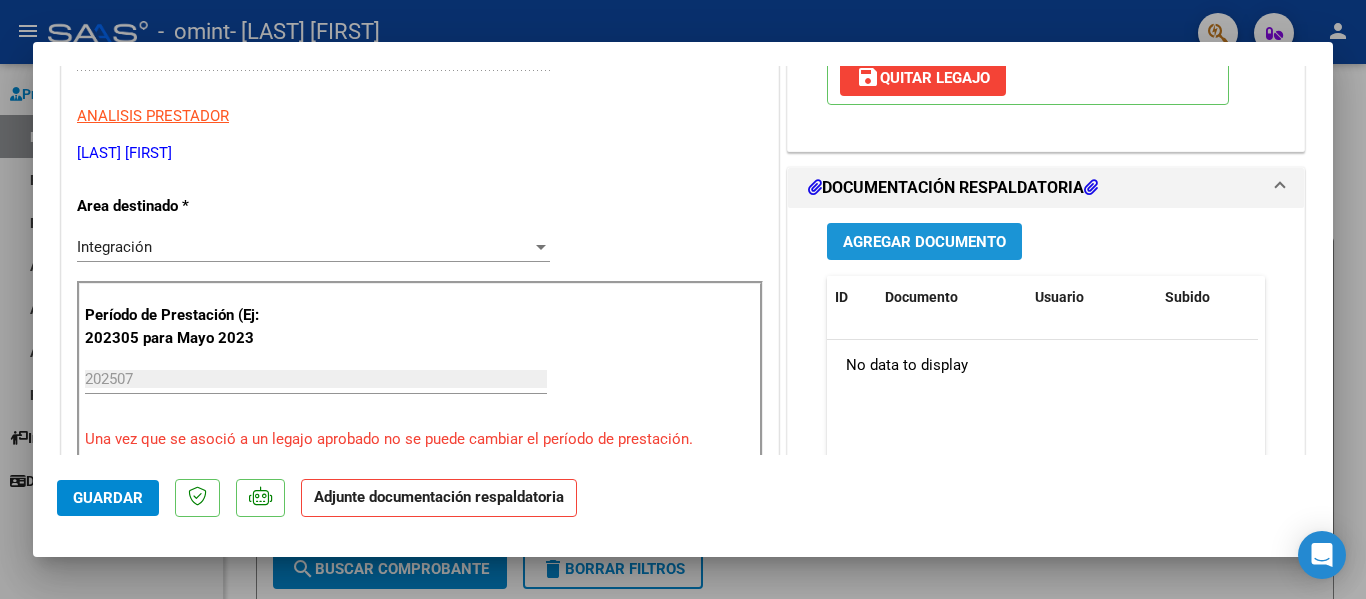 click on "Agregar Documento" at bounding box center [924, 242] 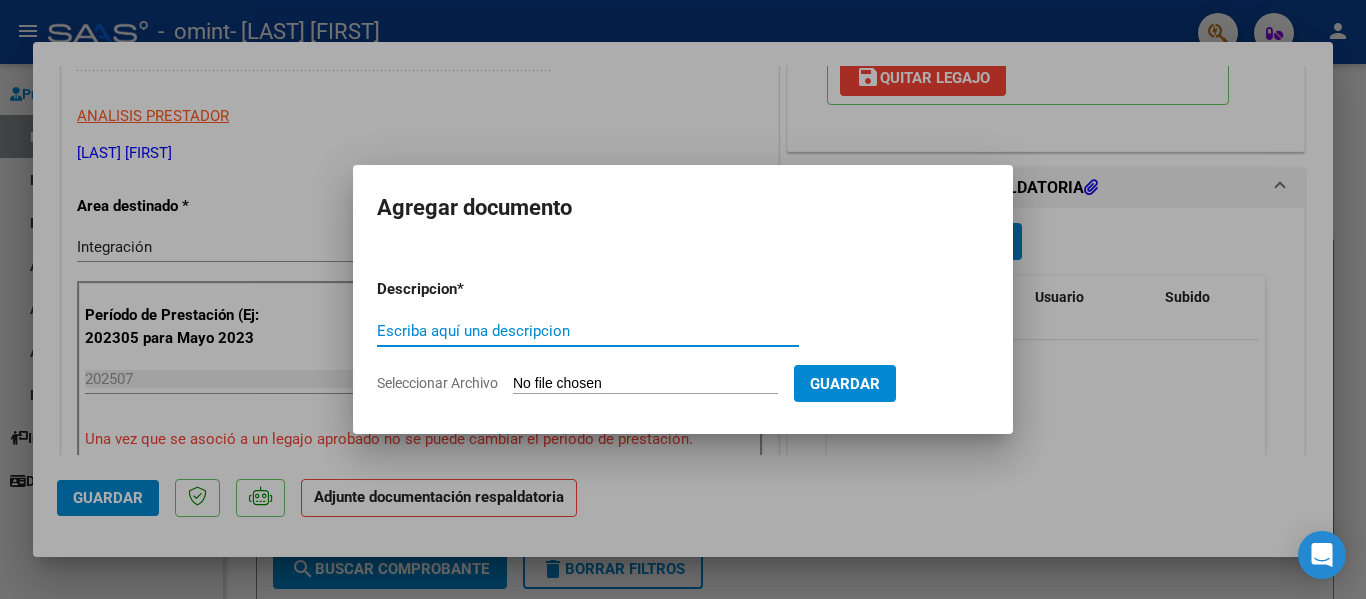 click on "Escriba aquí una descripcion" at bounding box center [588, 331] 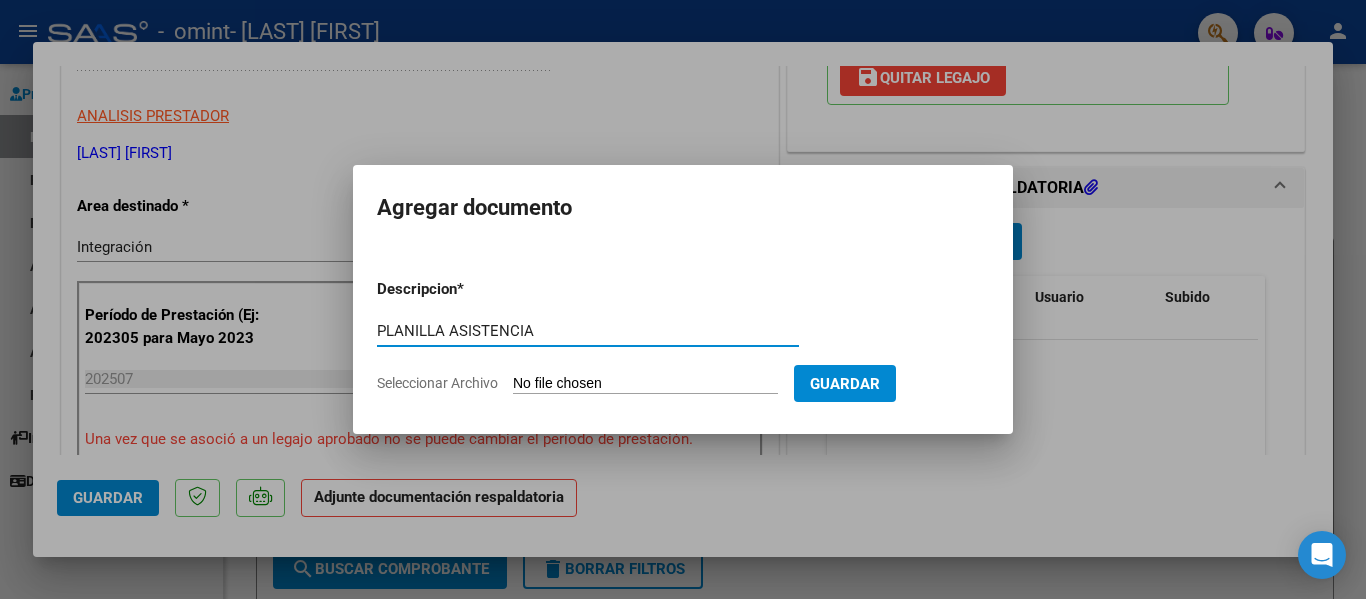 type on "PLANILLA ASISTENCIA" 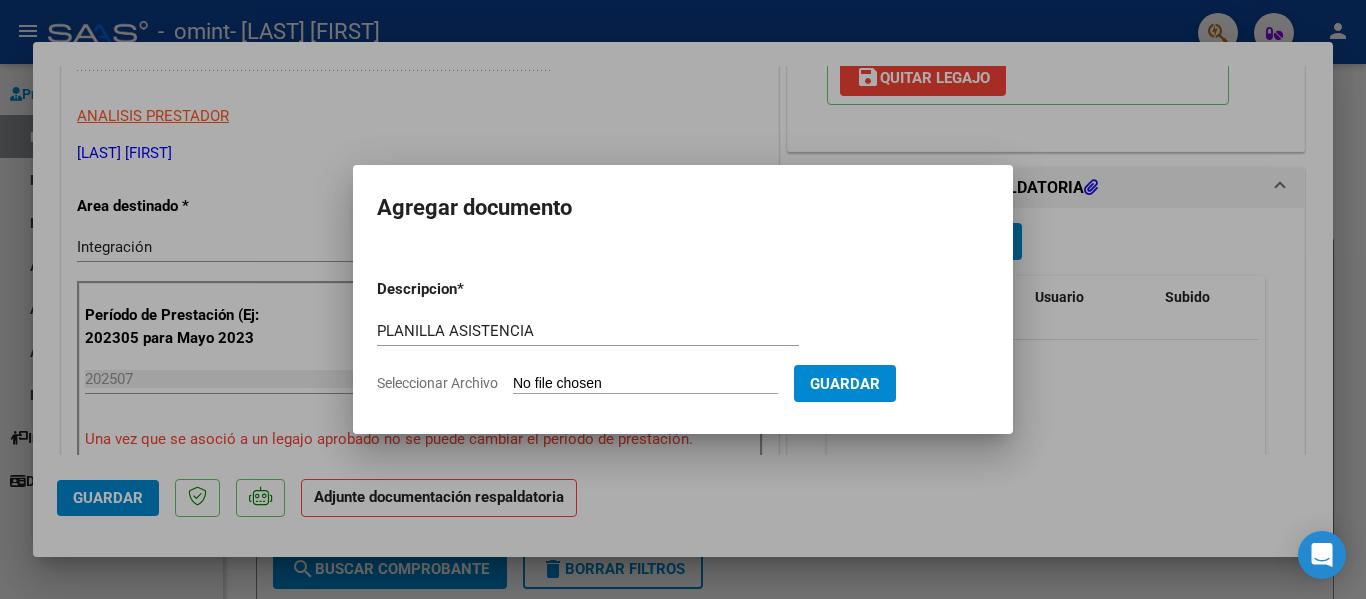click on "Seleccionar Archivo" at bounding box center (645, 384) 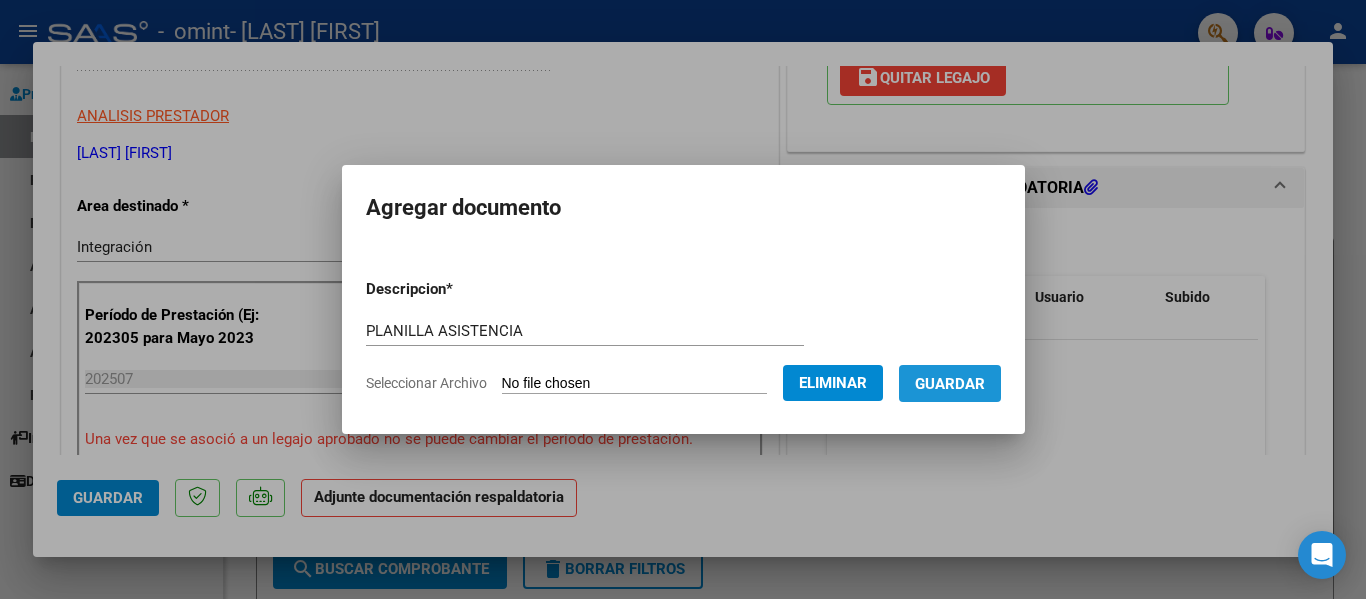 click on "Guardar" at bounding box center (950, 383) 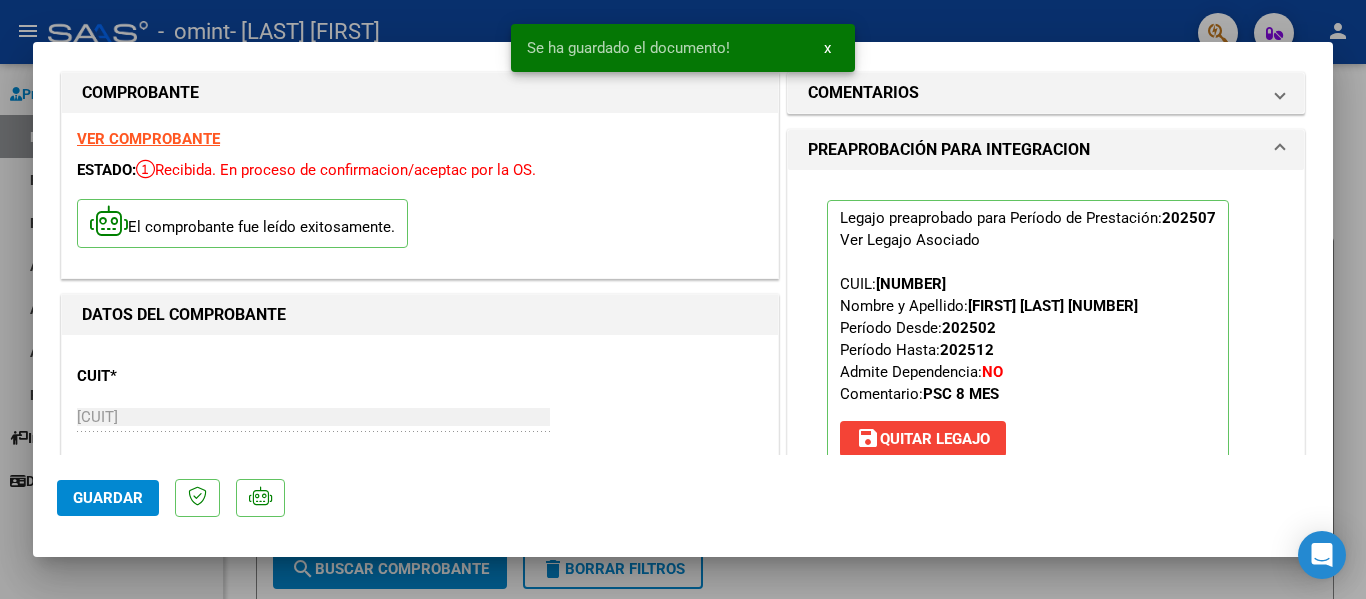 scroll, scrollTop: 0, scrollLeft: 0, axis: both 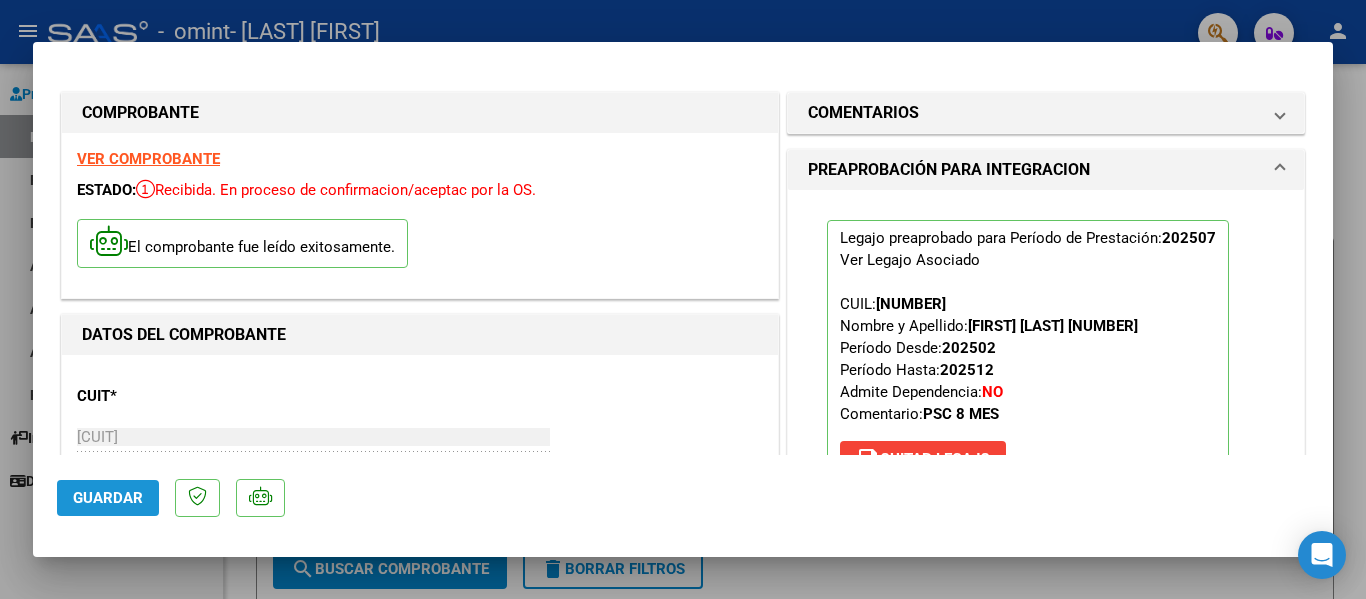 click on "Guardar" 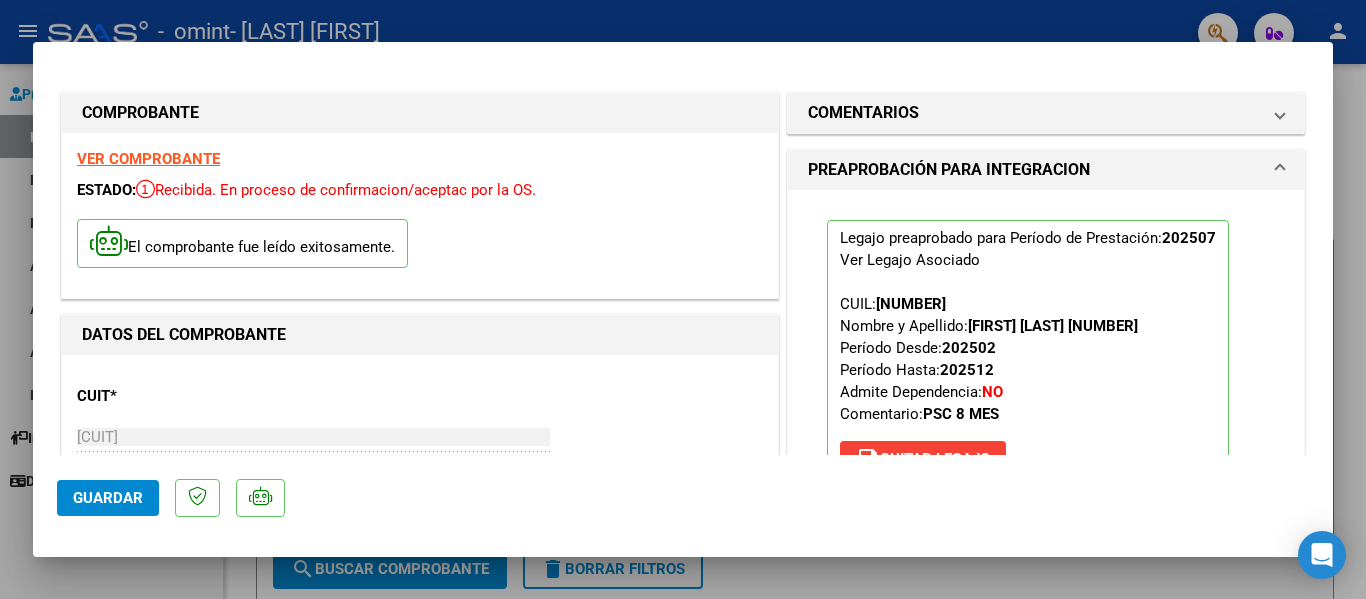 click at bounding box center (683, 299) 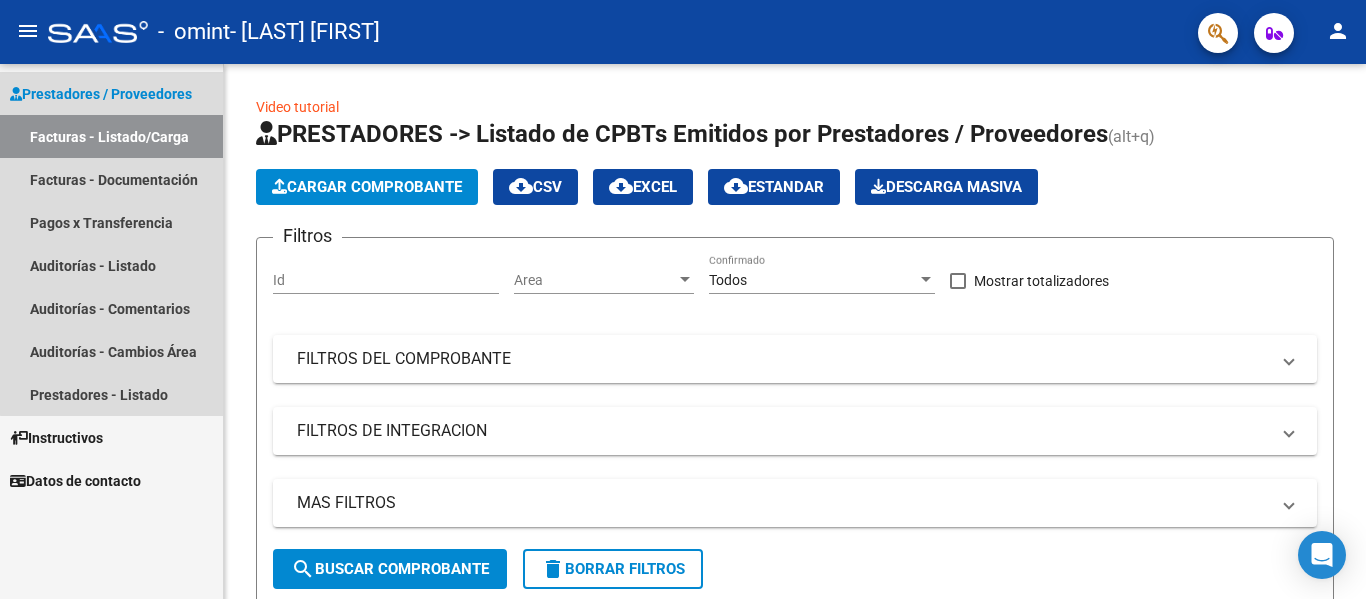 click on "Facturas - Listado/Carga" at bounding box center [111, 136] 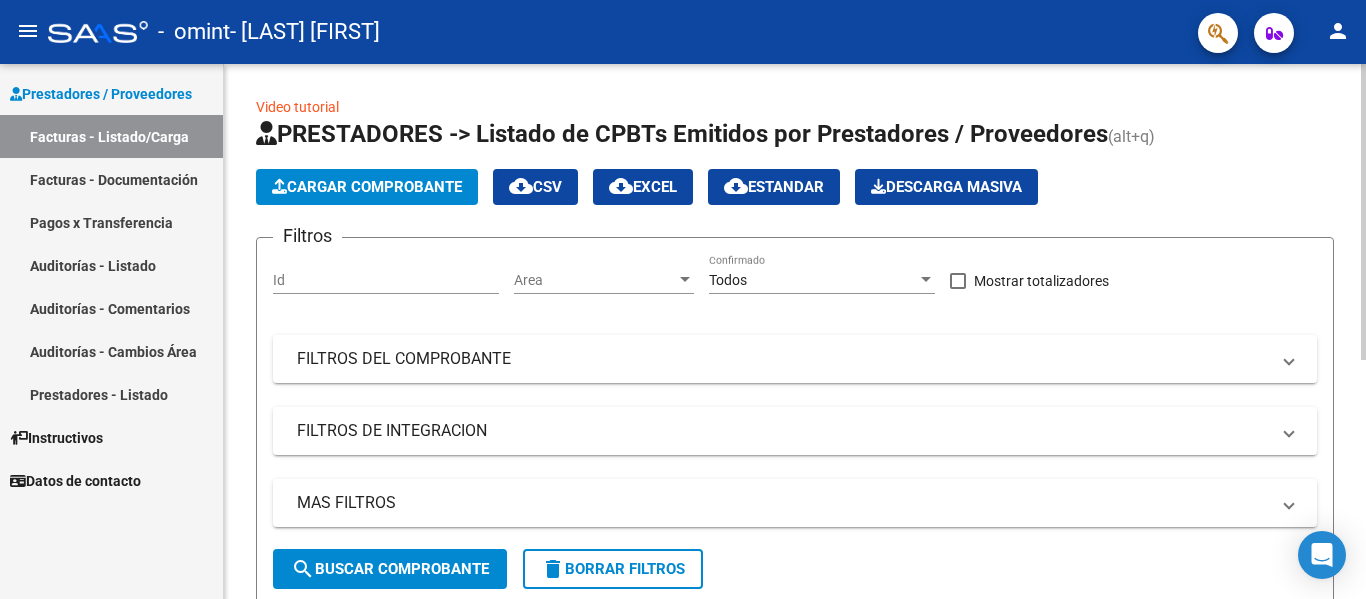 scroll, scrollTop: 433, scrollLeft: 0, axis: vertical 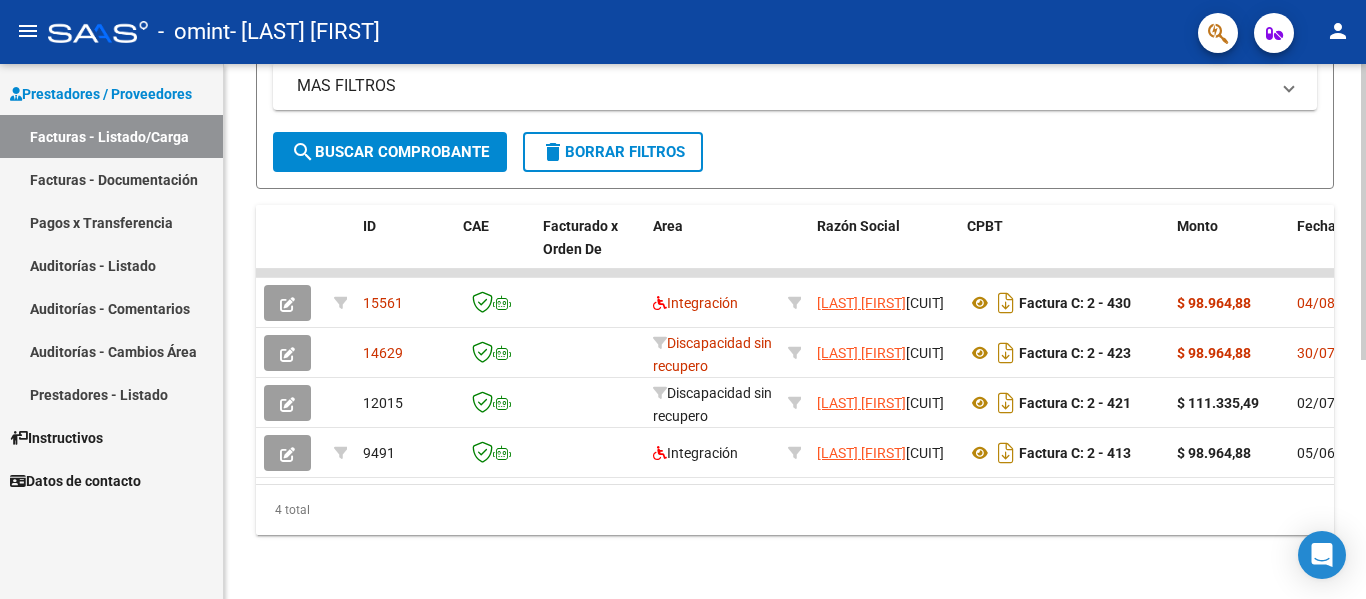 click 